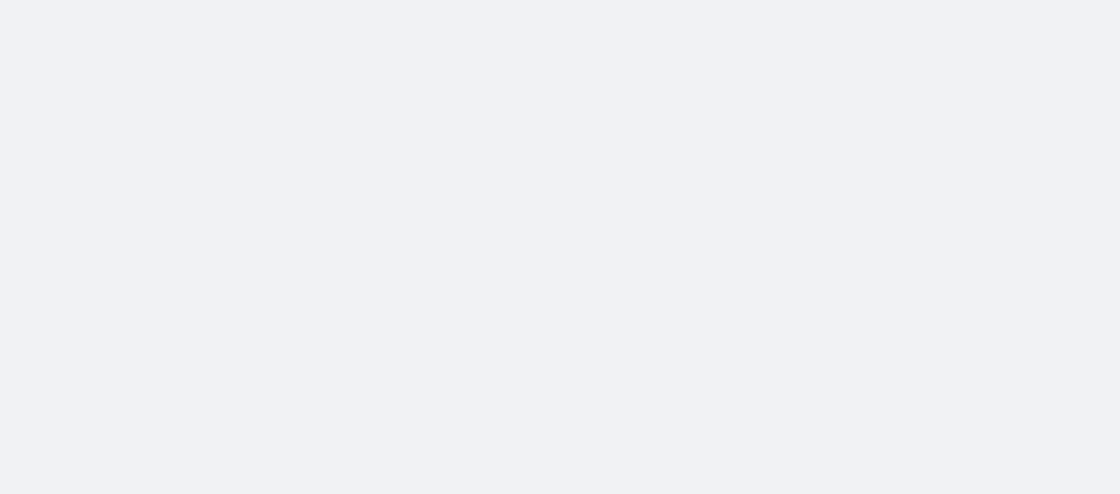 scroll, scrollTop: 0, scrollLeft: 0, axis: both 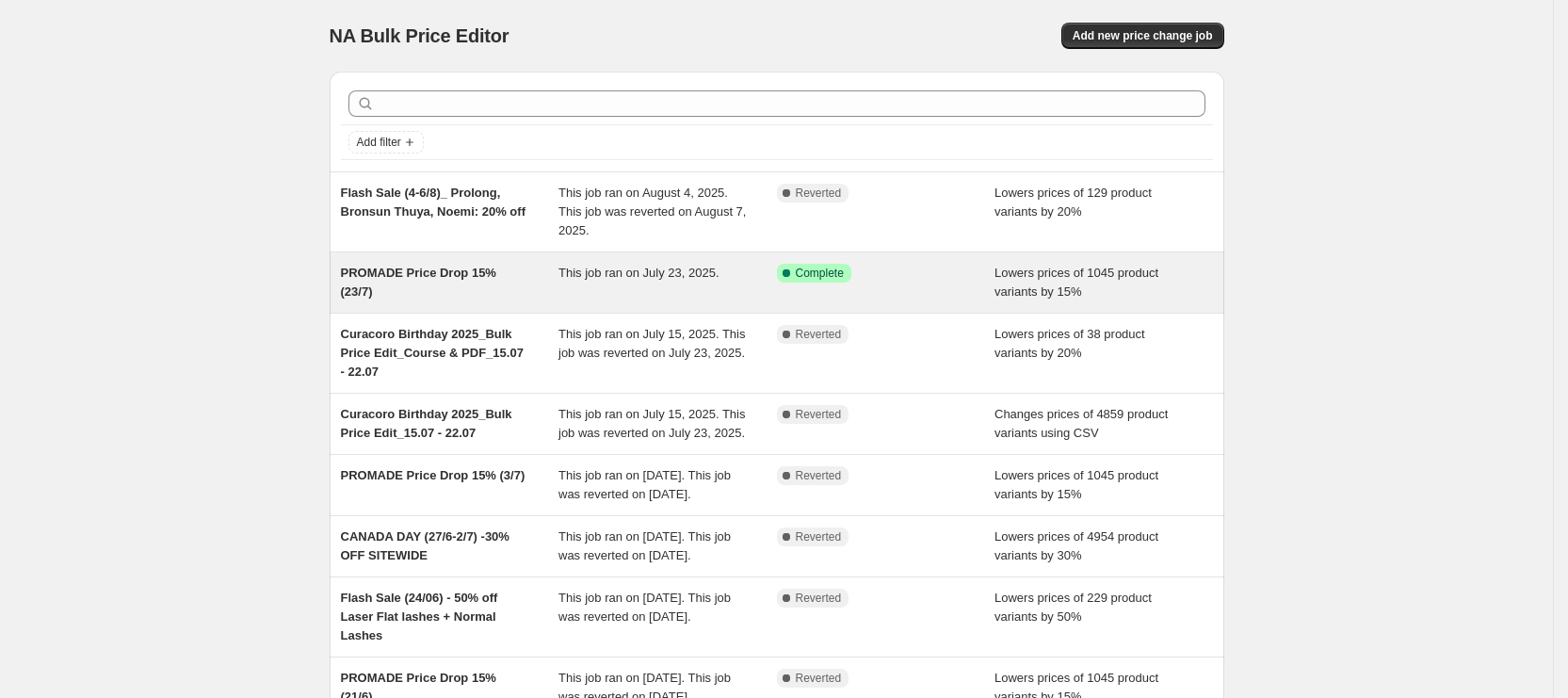 click on "This job ran on July 23, 2025." at bounding box center [639, 272] 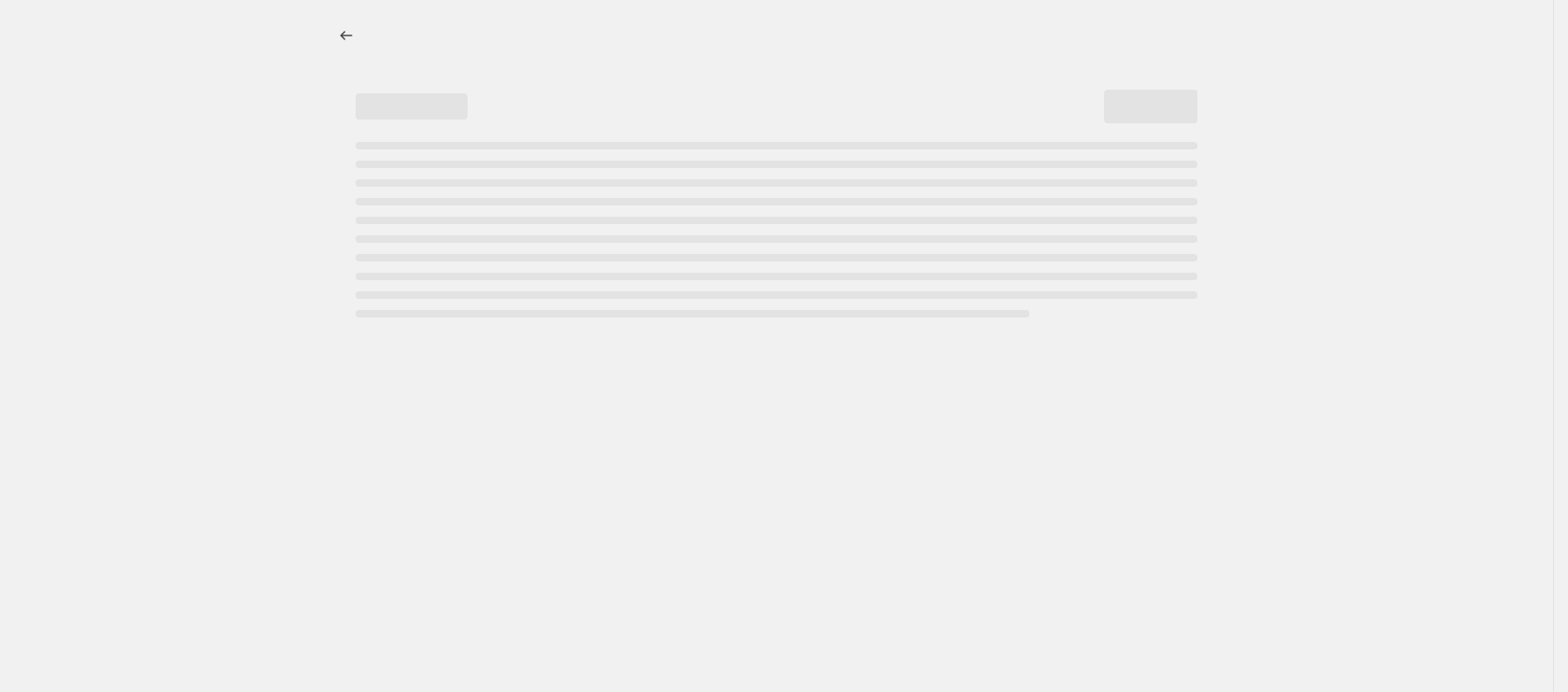 select on "percentage" 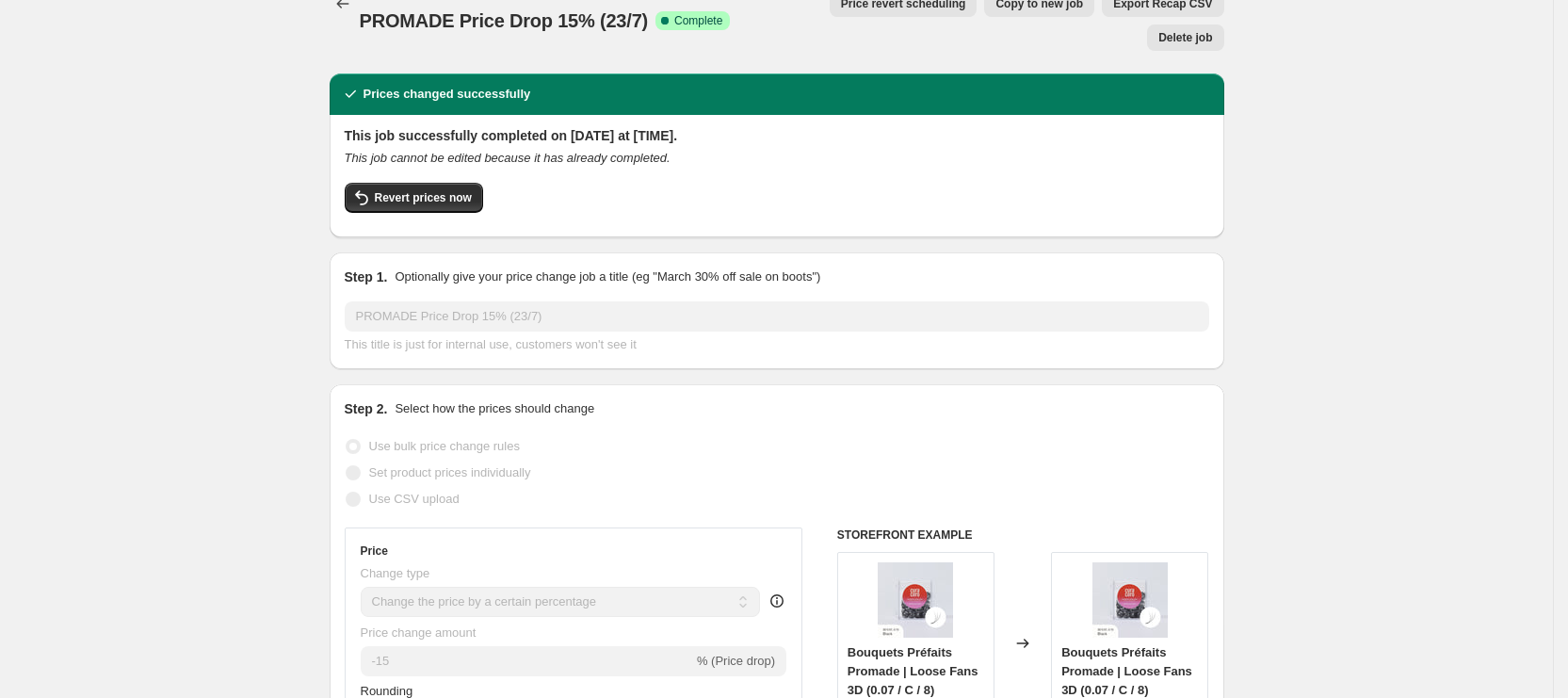 scroll, scrollTop: 0, scrollLeft: 0, axis: both 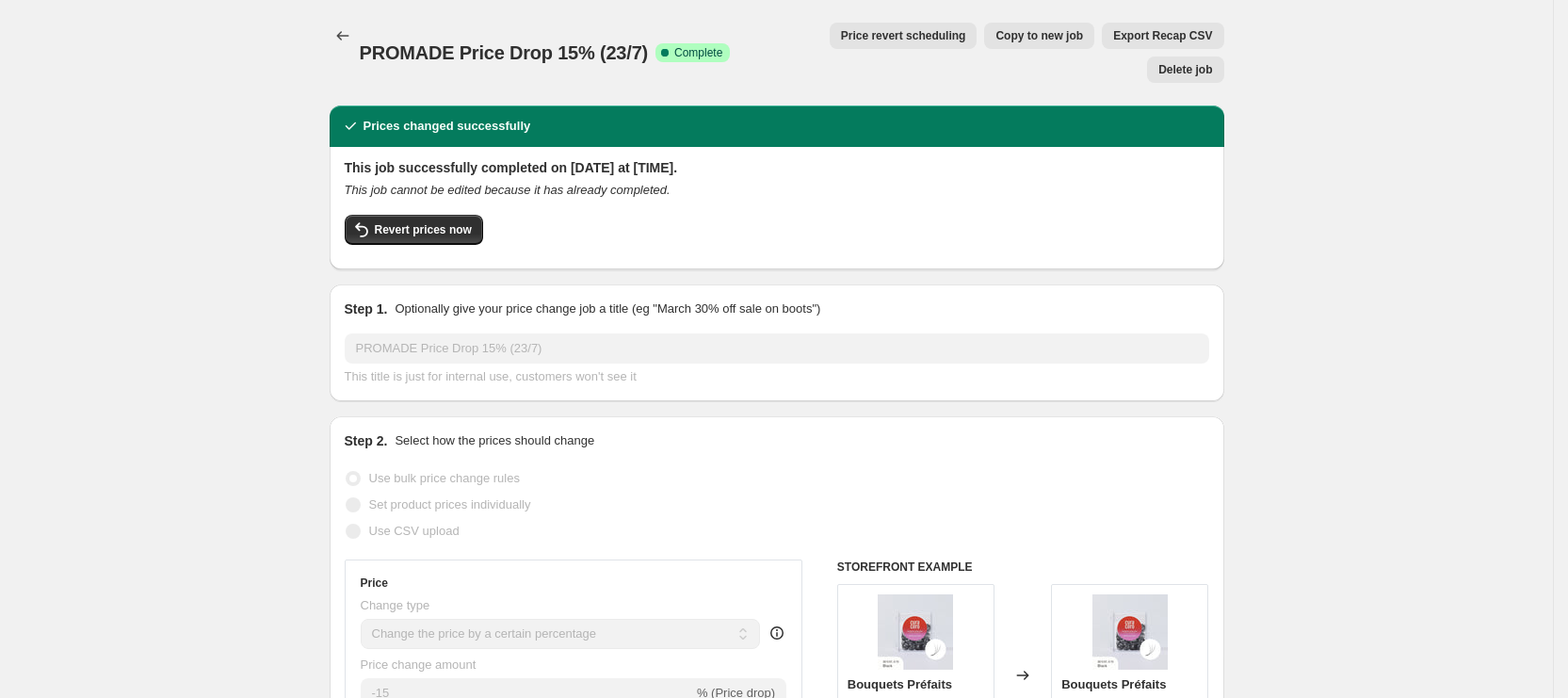click on "Price revert scheduling" at bounding box center [903, 36] 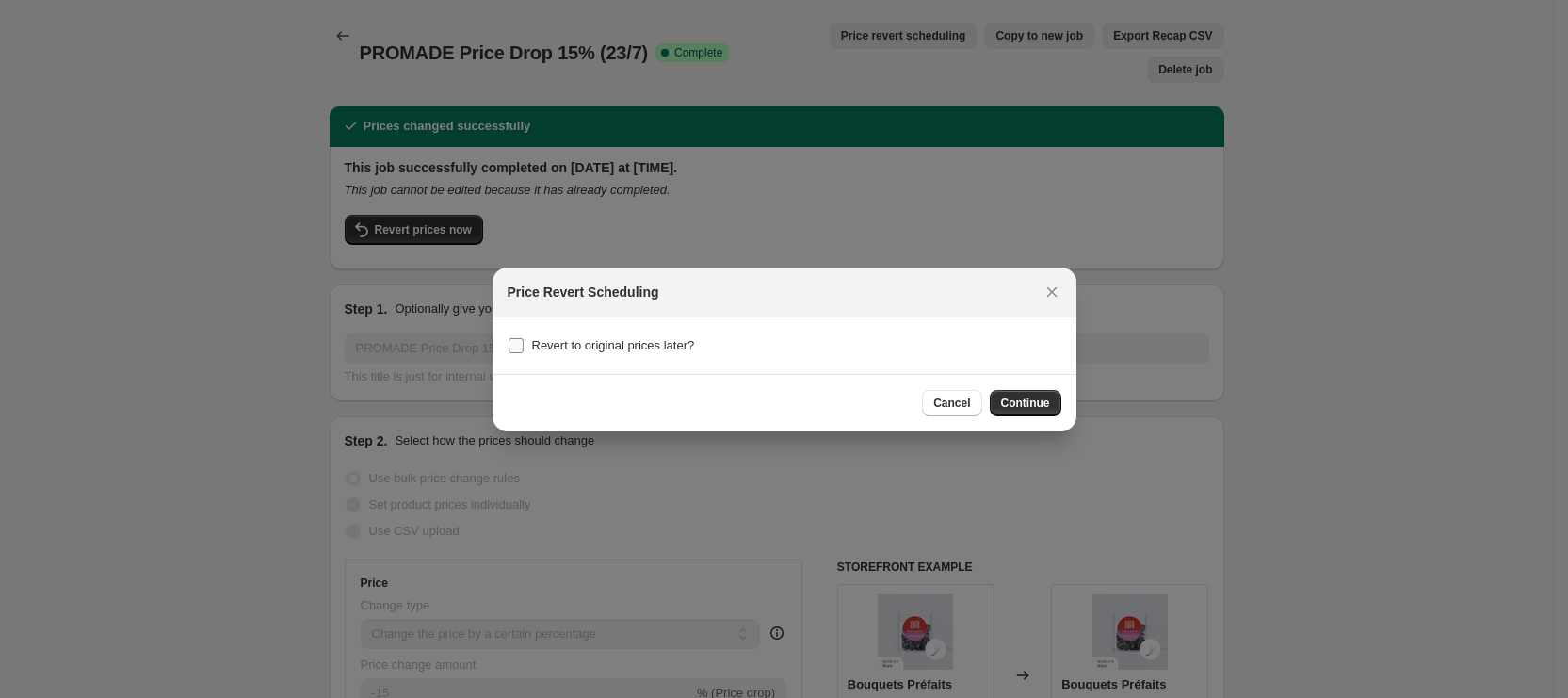 click on "Revert to original prices later?" at bounding box center [613, 345] 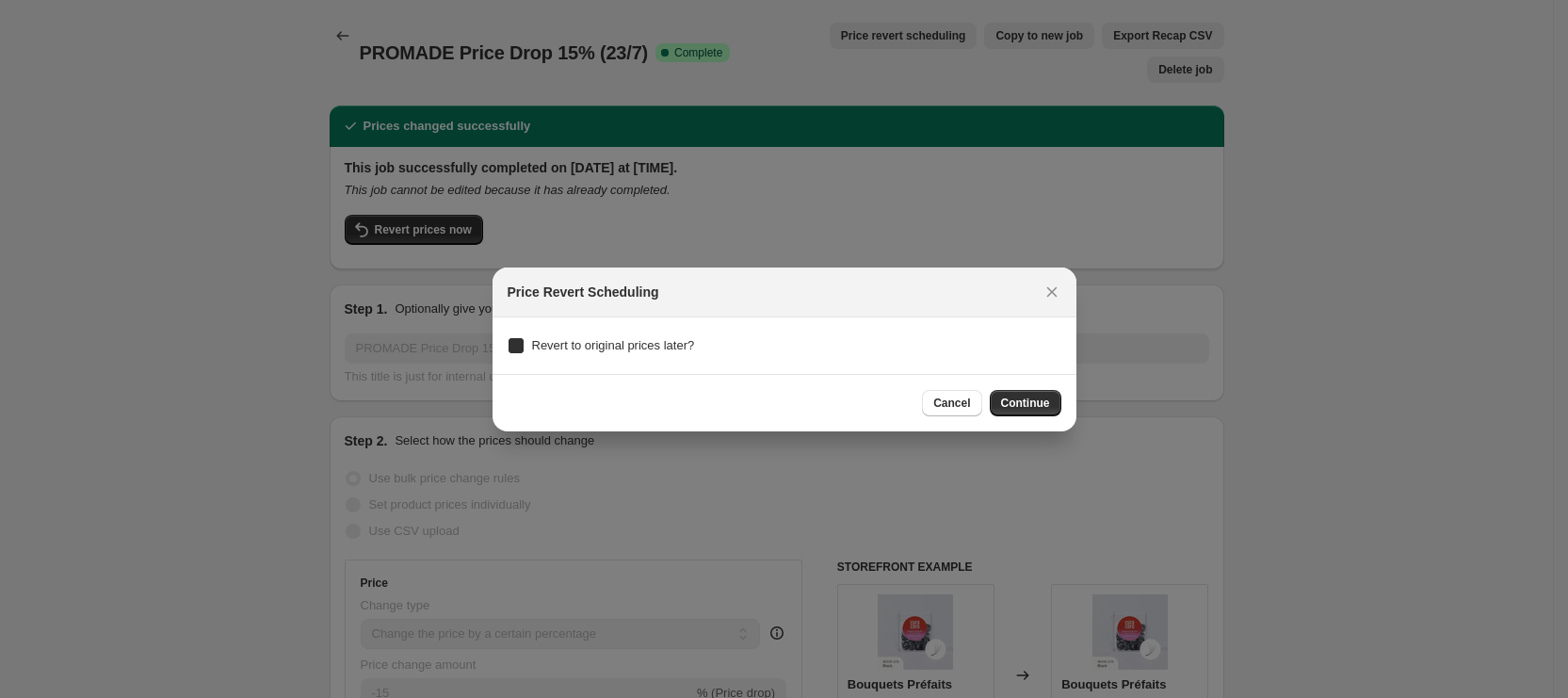 checkbox on "true" 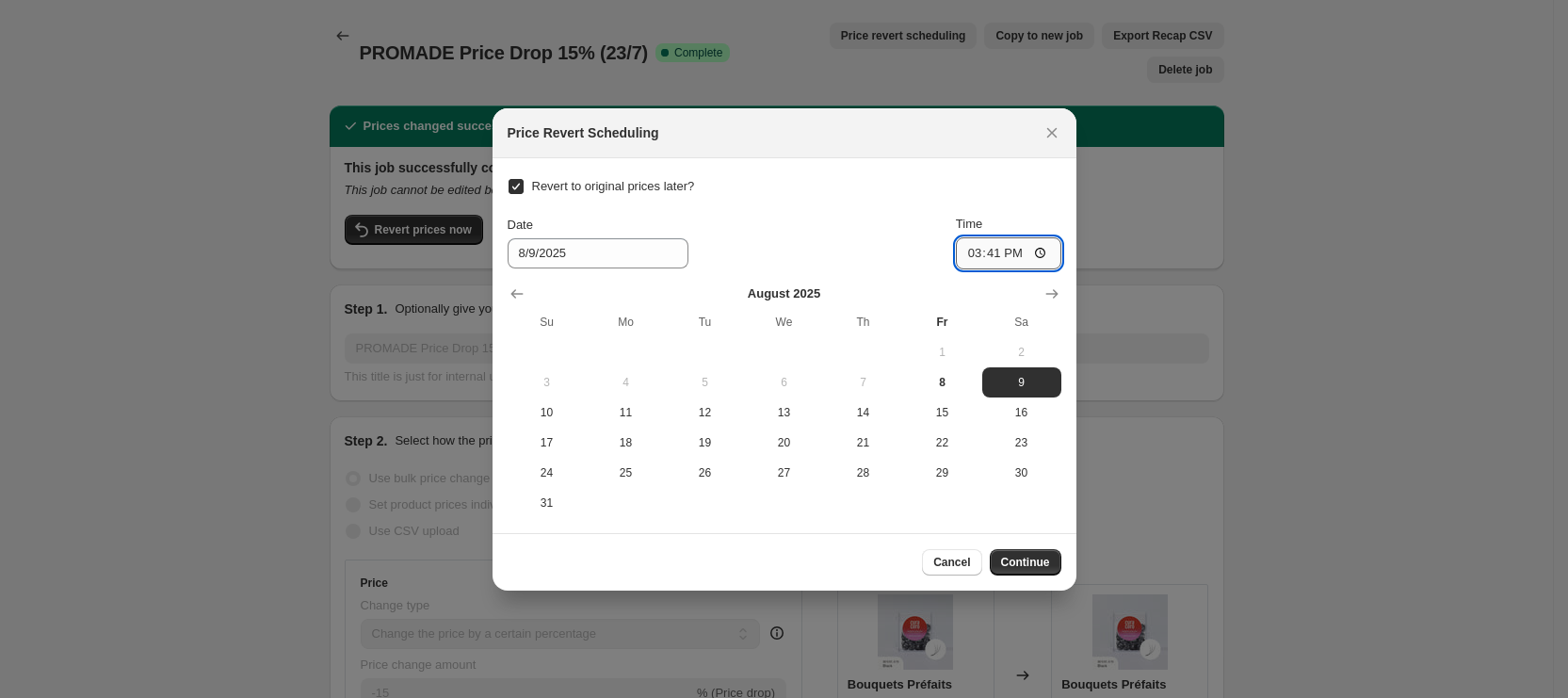 click on "15:41" at bounding box center [1009, 253] 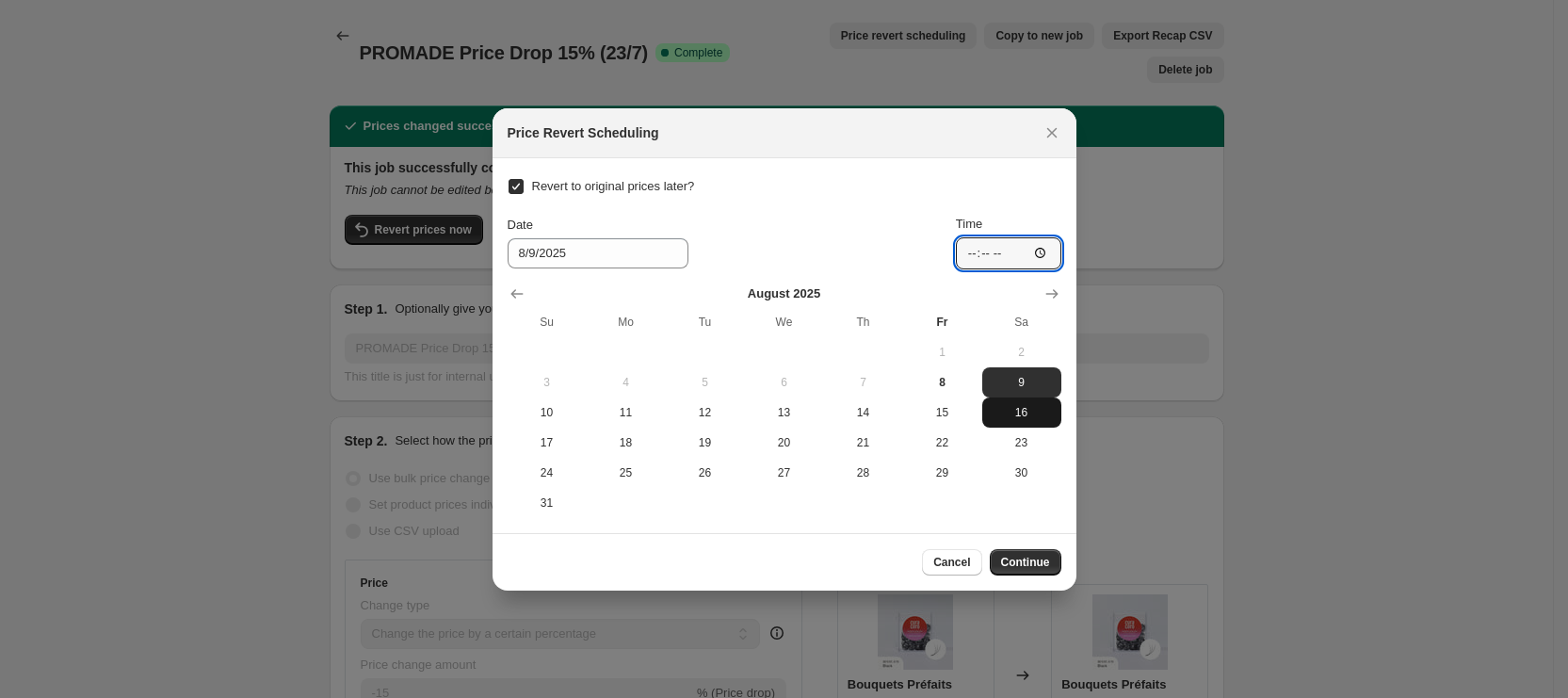 type on "[TIME]" 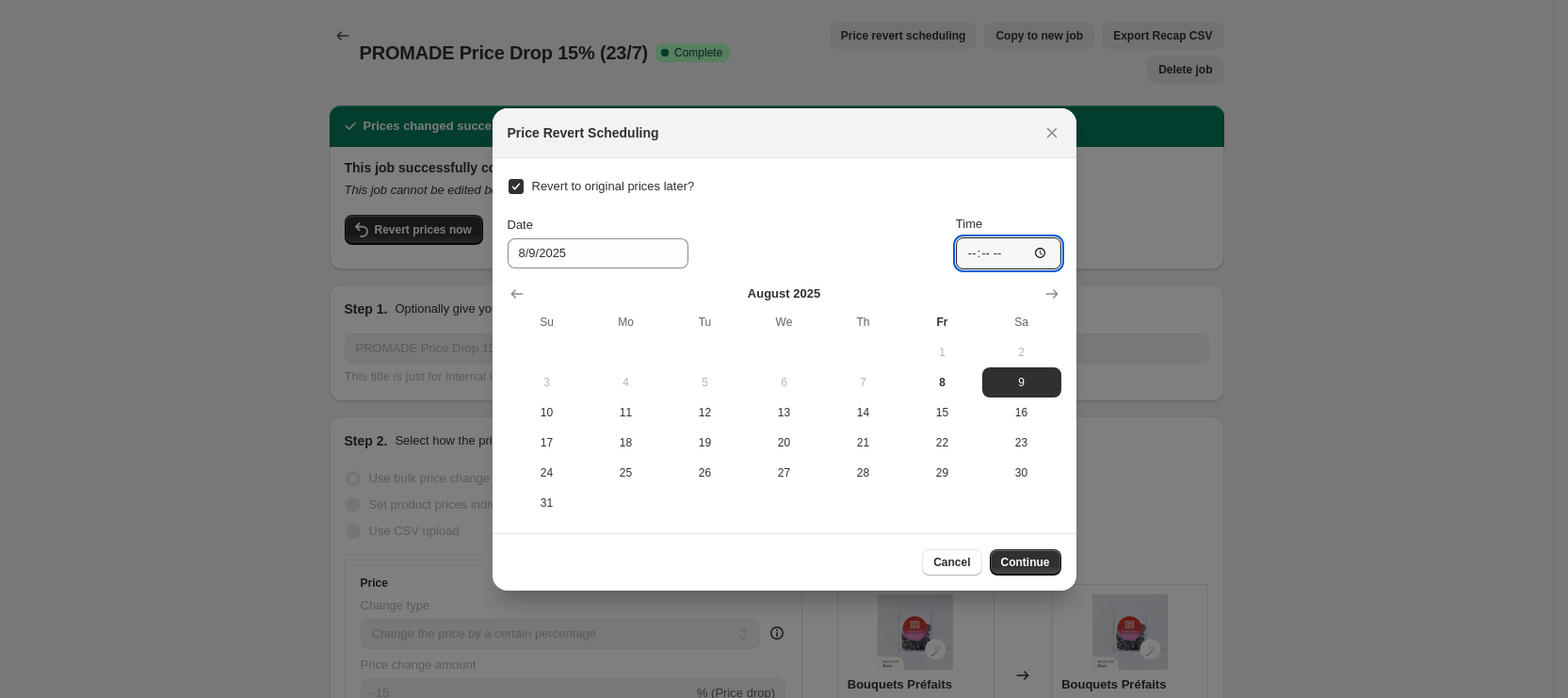 click on "Date [DATE] Time [TIME]" at bounding box center (784, 242) 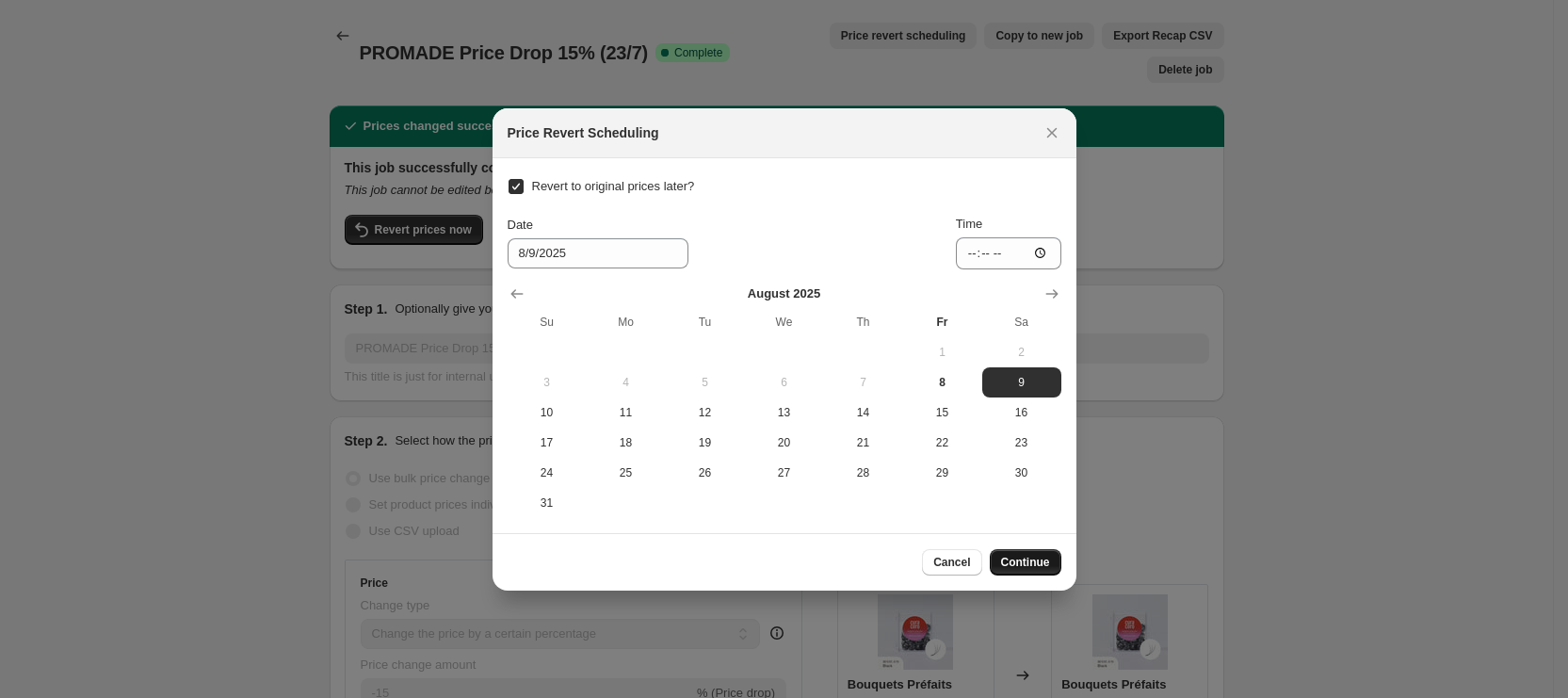 click on "Continue" at bounding box center (1026, 562) 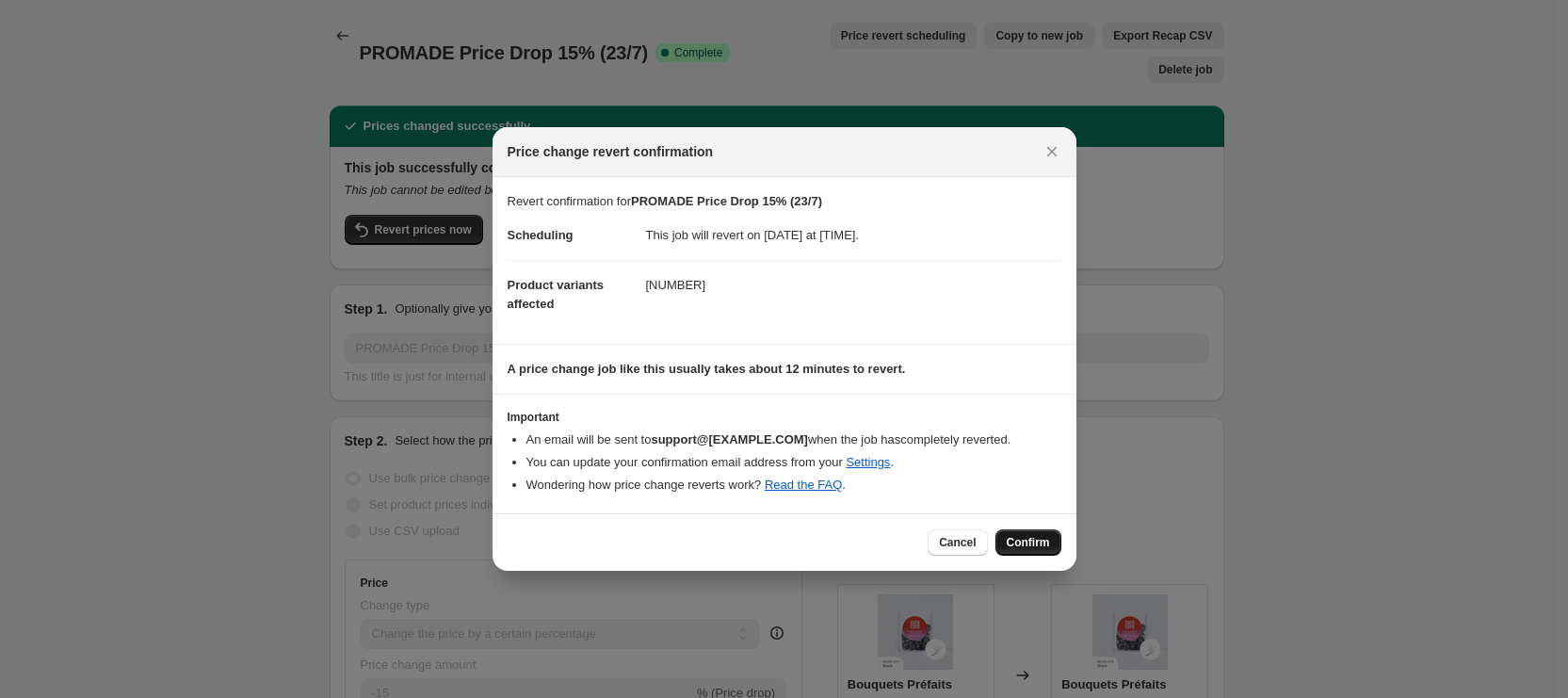 click on "Confirm" at bounding box center (1028, 543) 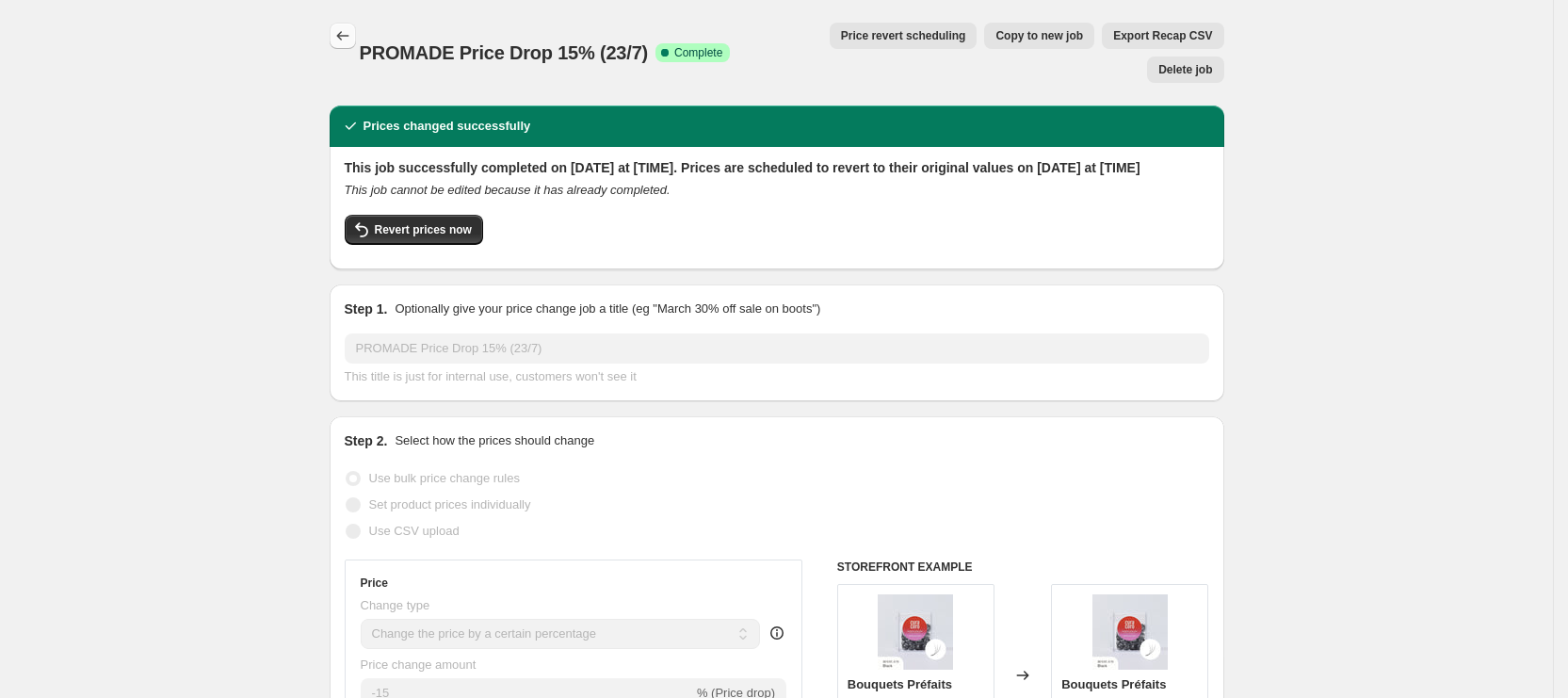 click 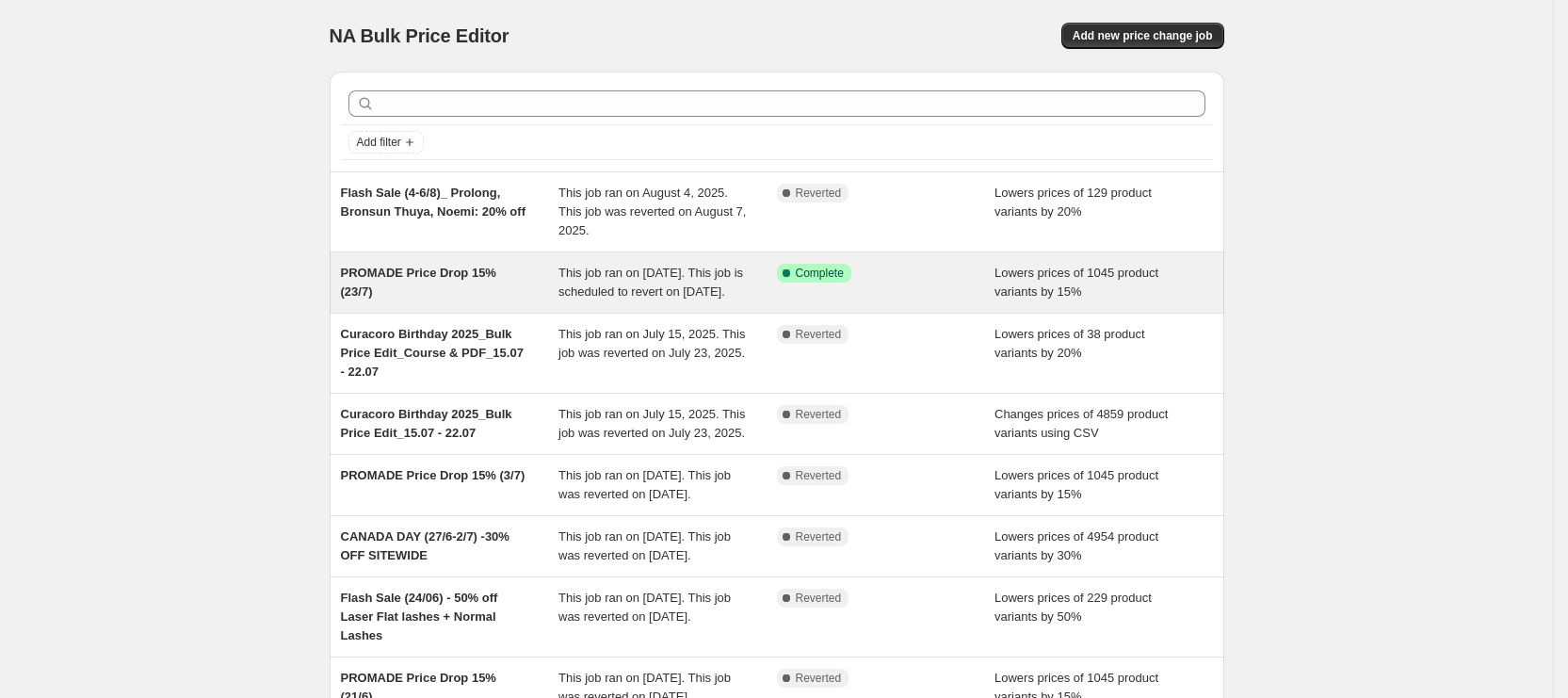 click on "This job ran on [DATE]. This job is scheduled to revert on [DATE]." at bounding box center (651, 282) 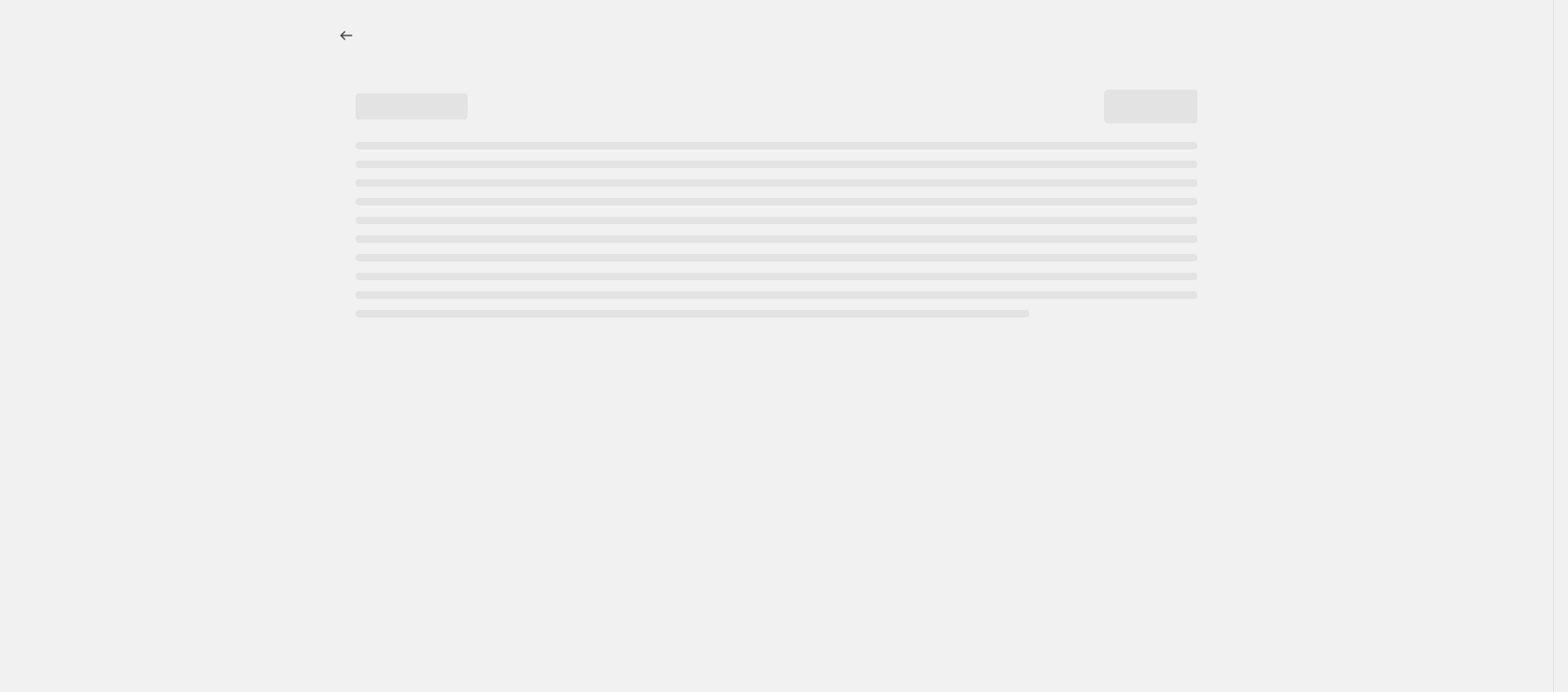 select on "percentage" 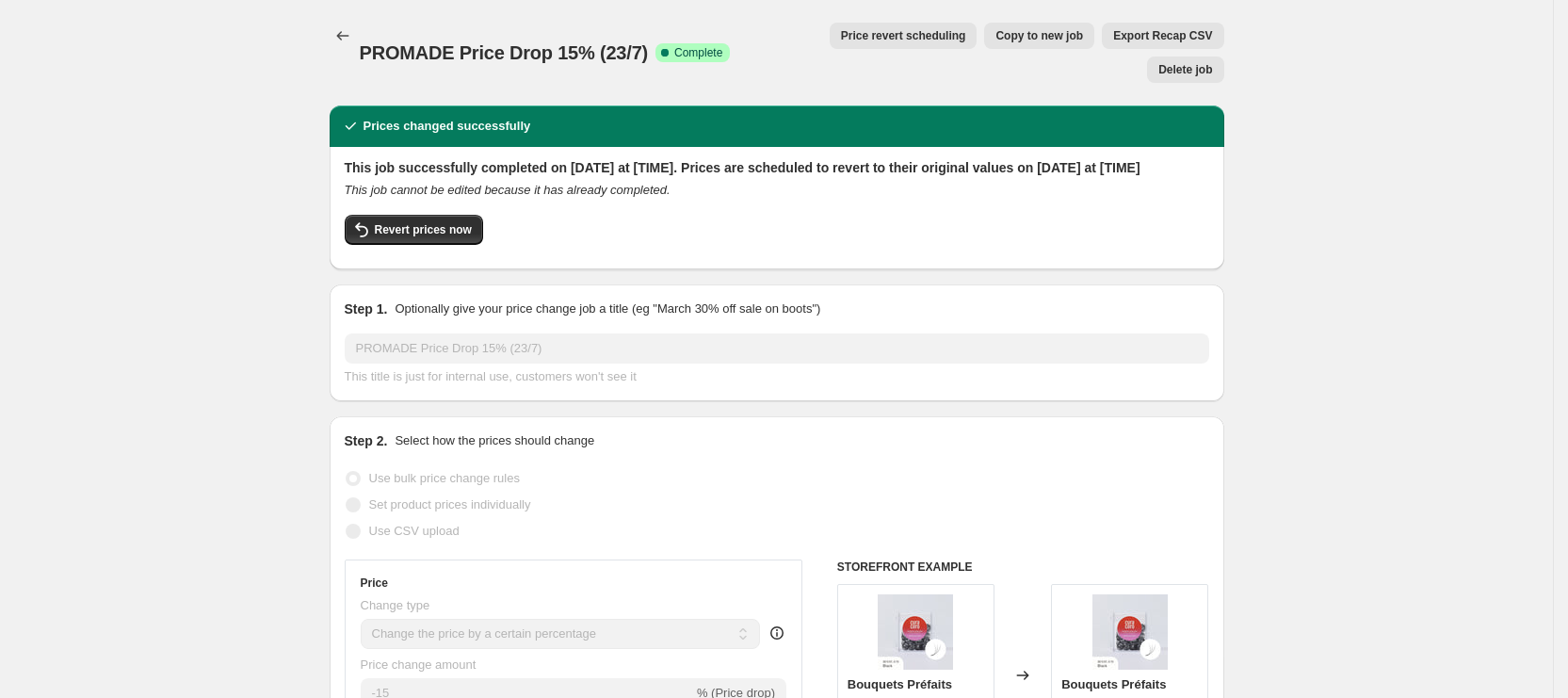 click on "Copy to new job" at bounding box center [1039, 36] 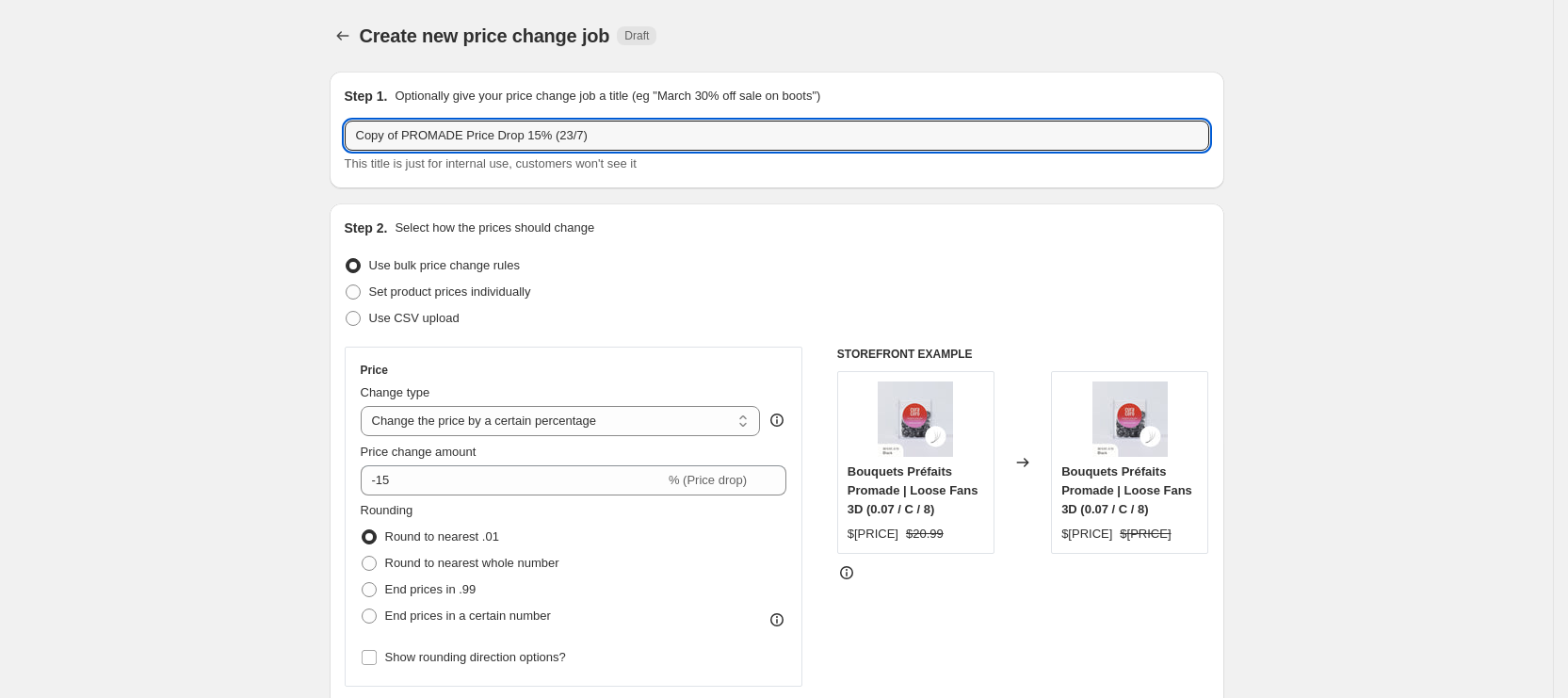 drag, startPoint x: 407, startPoint y: 140, endPoint x: 237, endPoint y: 132, distance: 170.18813 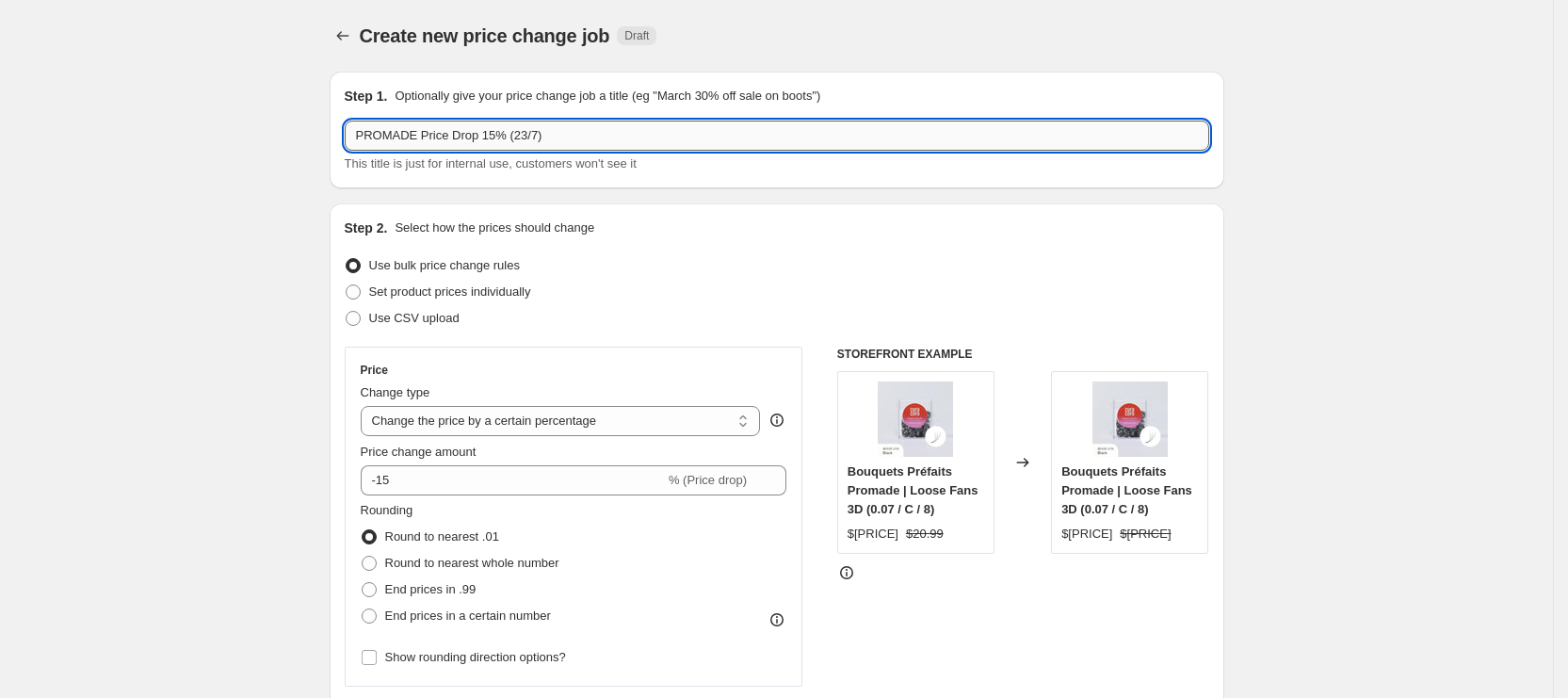 click on "PROMADE Price Drop 15% (23/7)" at bounding box center (777, 136) 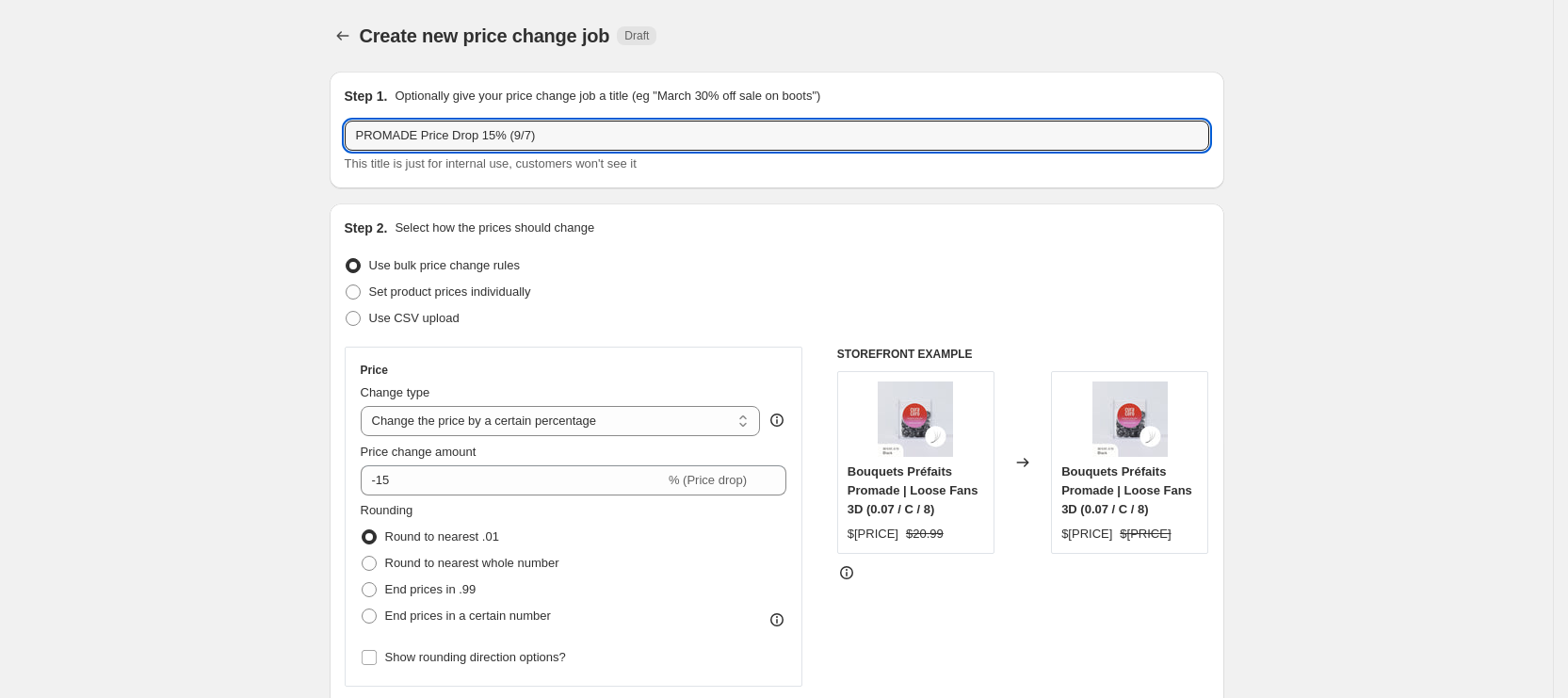 type on "PROMADE Price Drop 15% (9/7)" 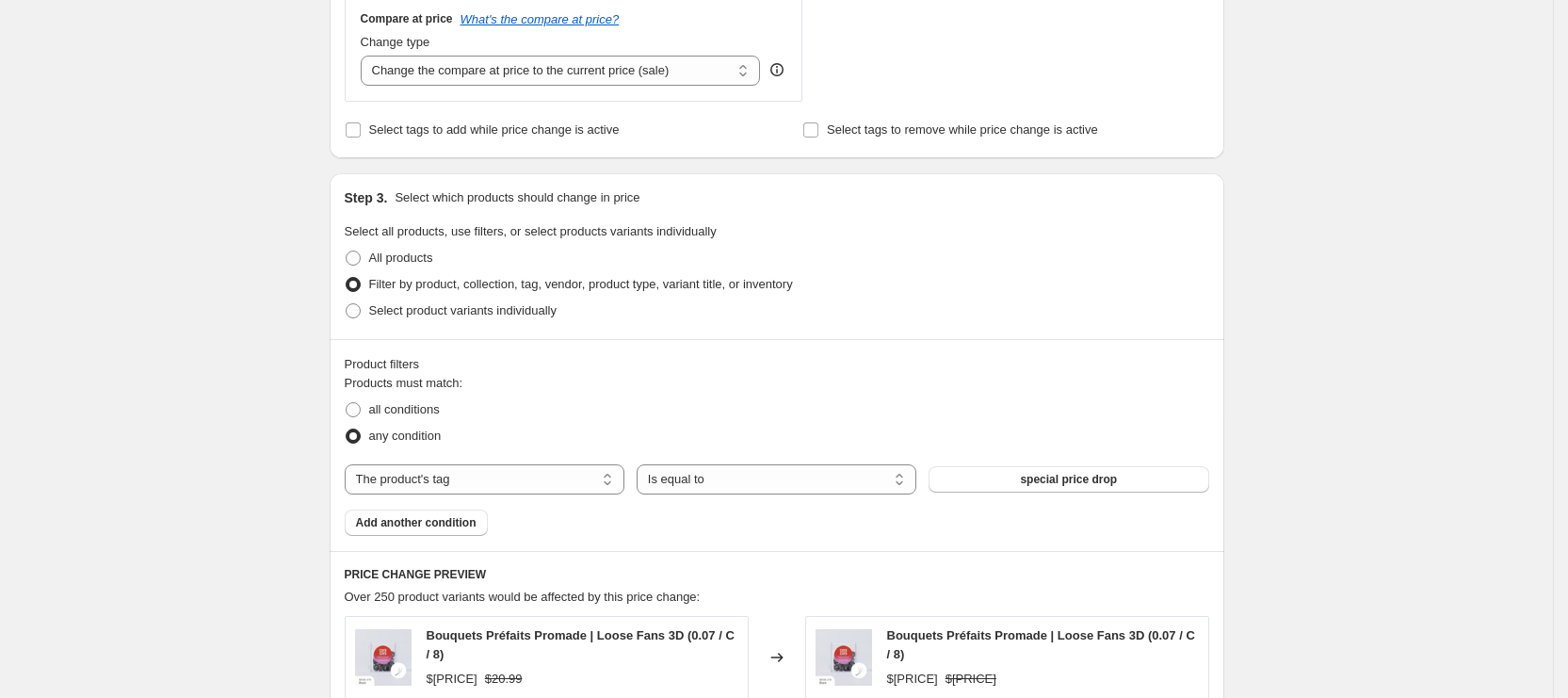 scroll, scrollTop: 989, scrollLeft: 0, axis: vertical 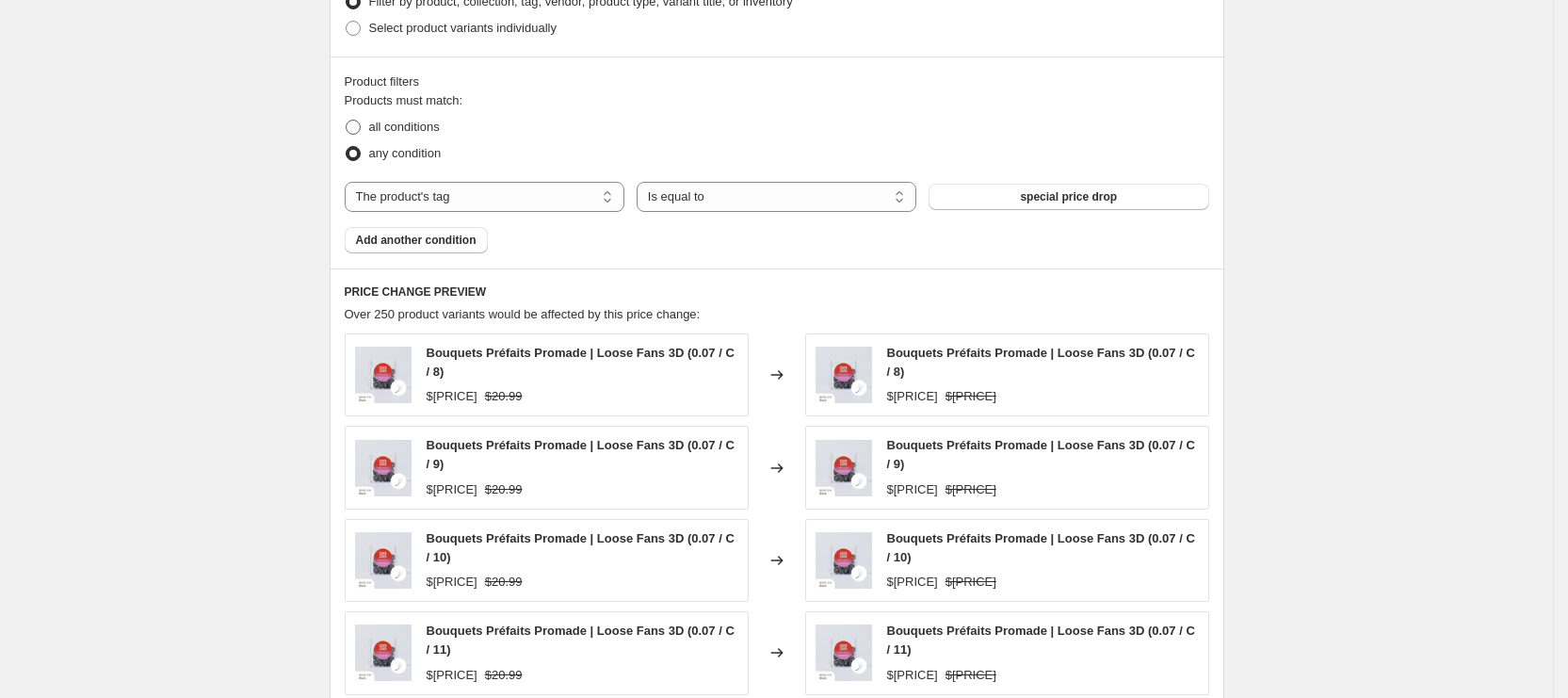 click on "all conditions" at bounding box center [404, 126] 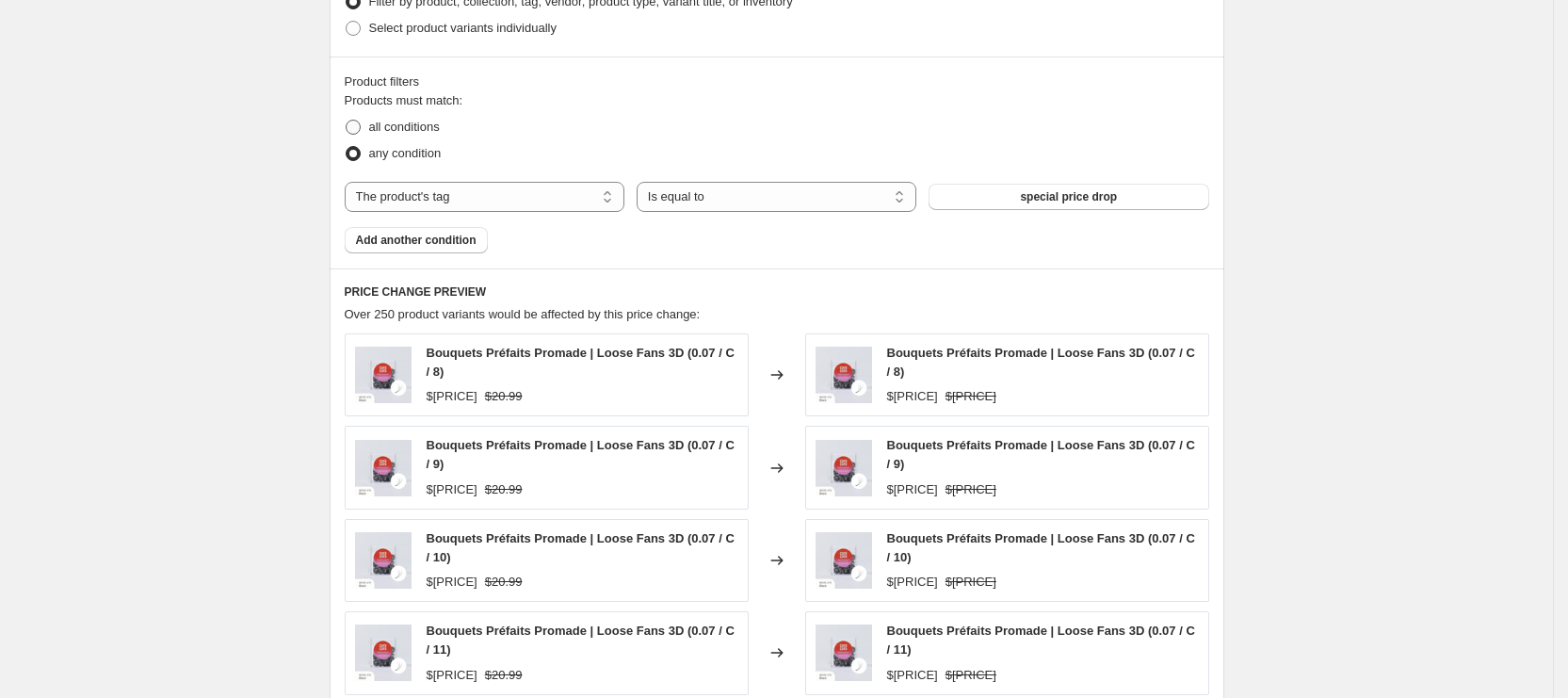 radio on "true" 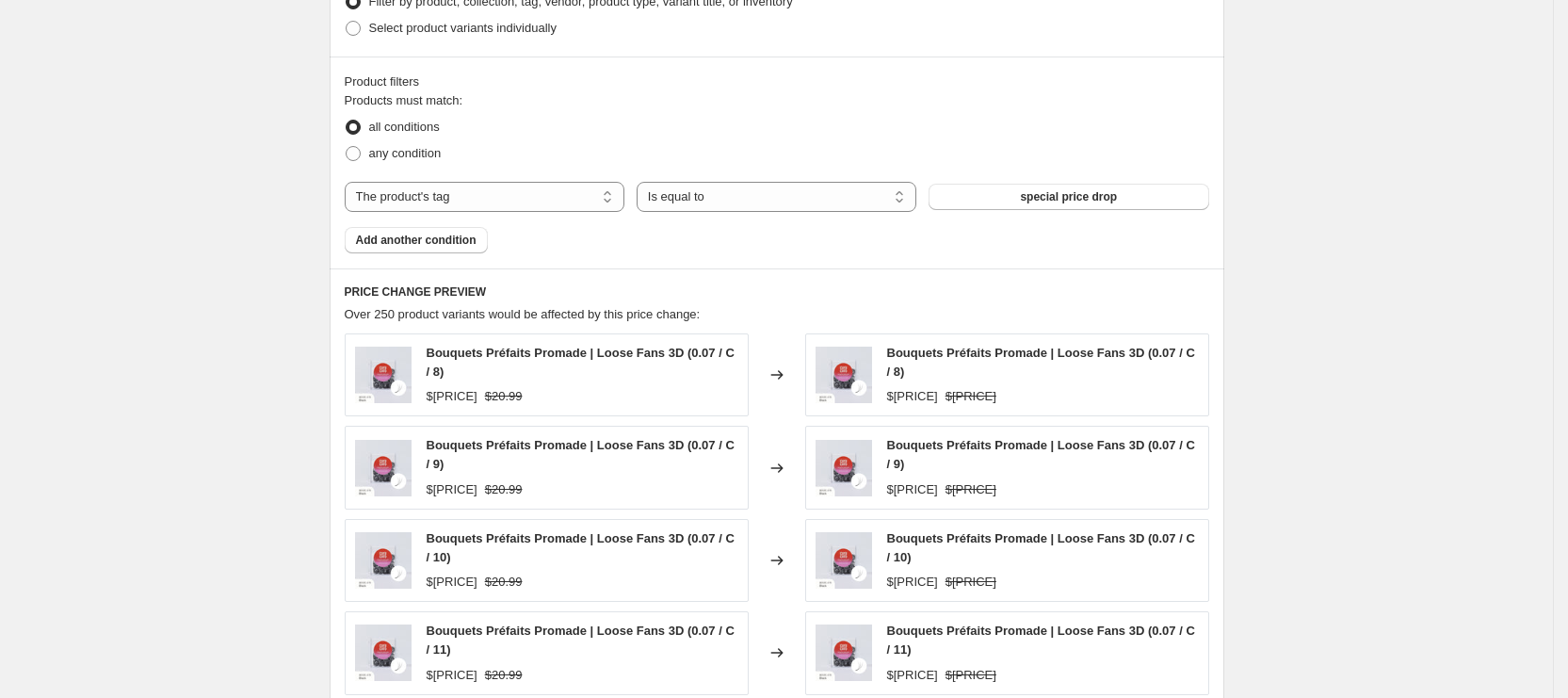 click on "Add another condition" at bounding box center [416, 240] 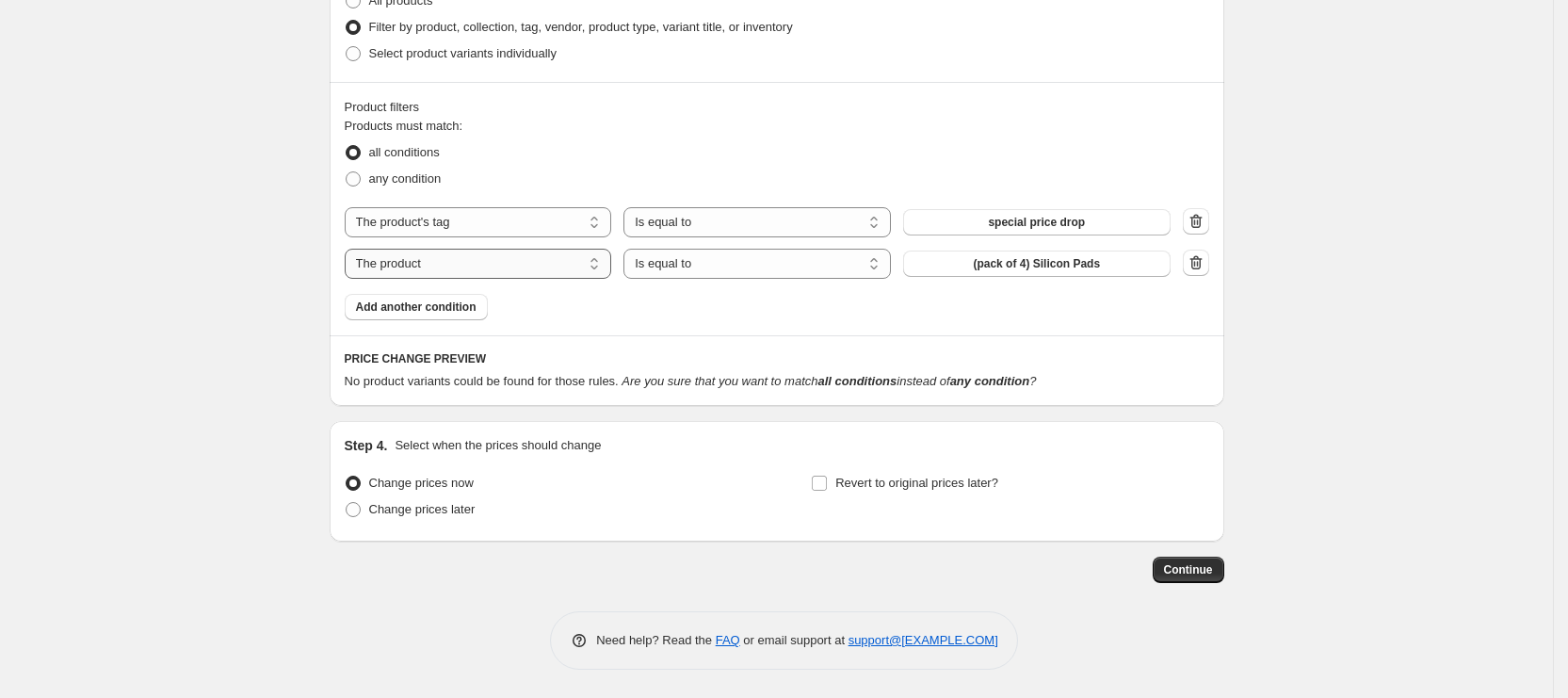 scroll, scrollTop: 963, scrollLeft: 0, axis: vertical 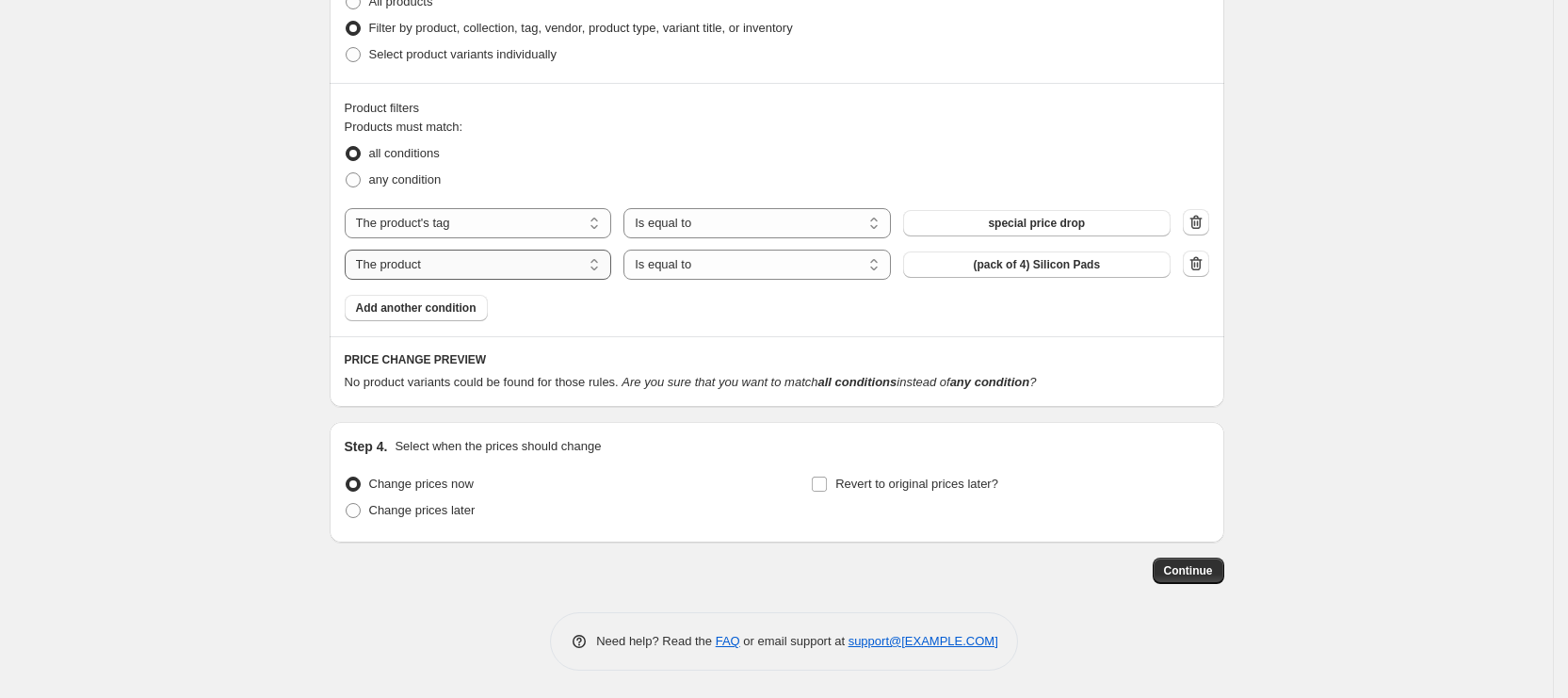 click on "The product The product's collection The product's tag The product's vendor The product's type The product's status The variant's title Inventory quantity" at bounding box center (478, 265) 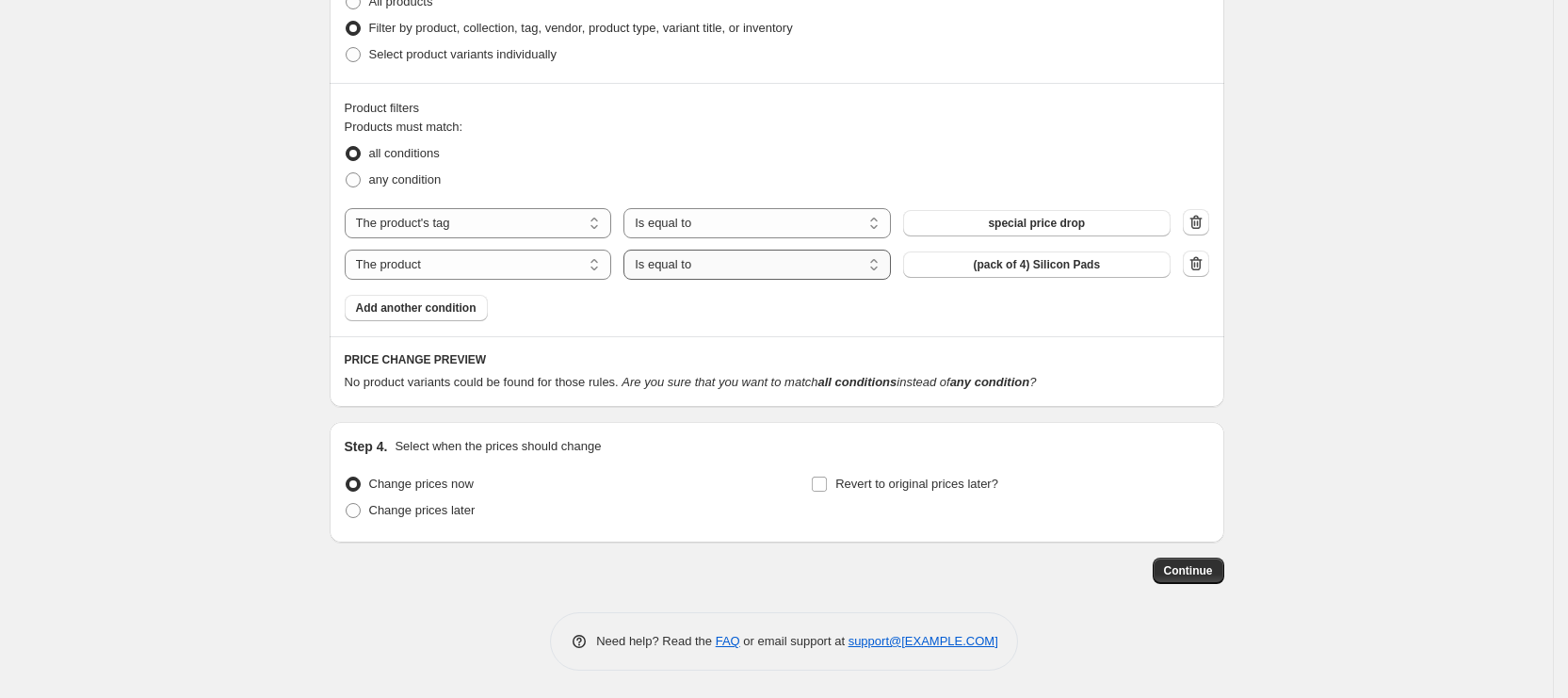 click on "Is equal to Is not equal to" at bounding box center [757, 265] 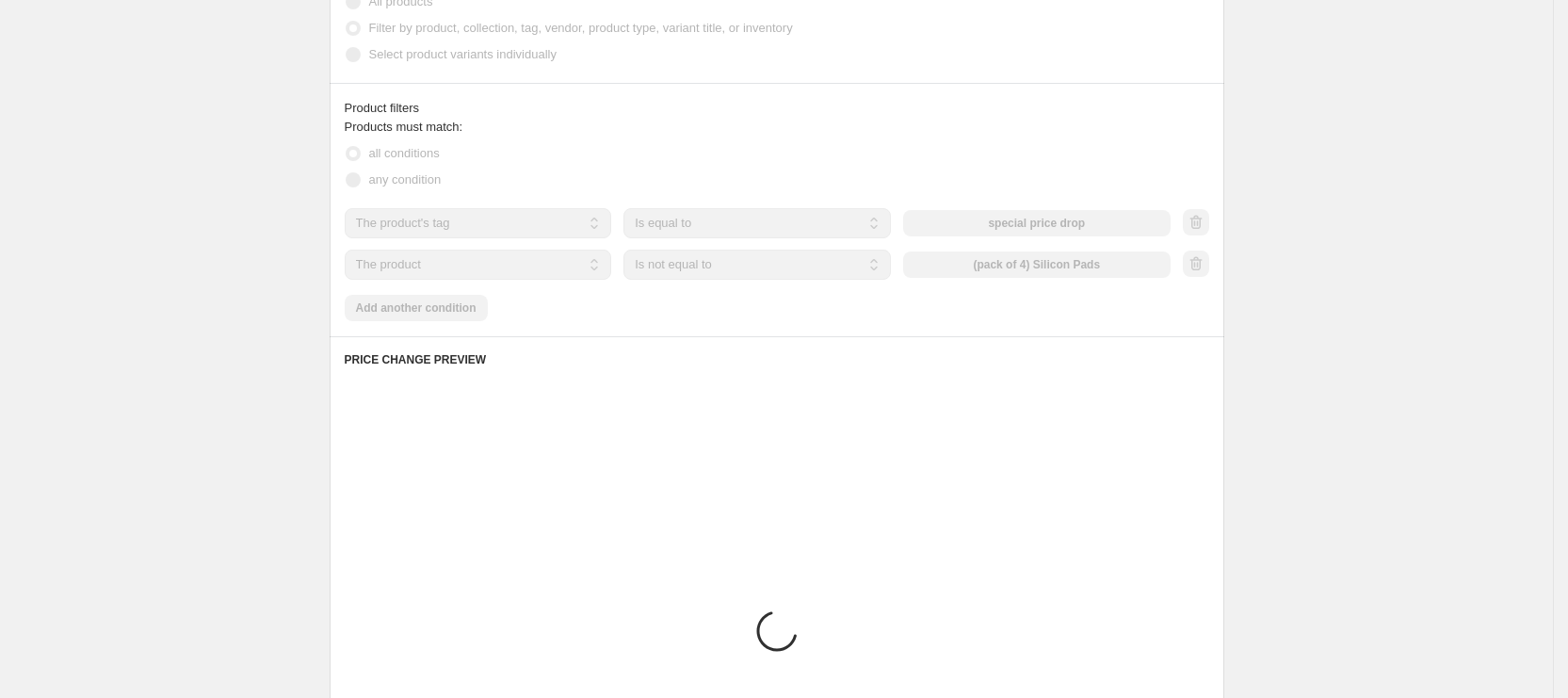 click on "The product The product's collection The product's tag The product's vendor The product's type The product's status The variant's title Inventory quantity The product Is equal to Is not equal to Is not equal to (pack of 4) Silicon Pads" at bounding box center [757, 265] 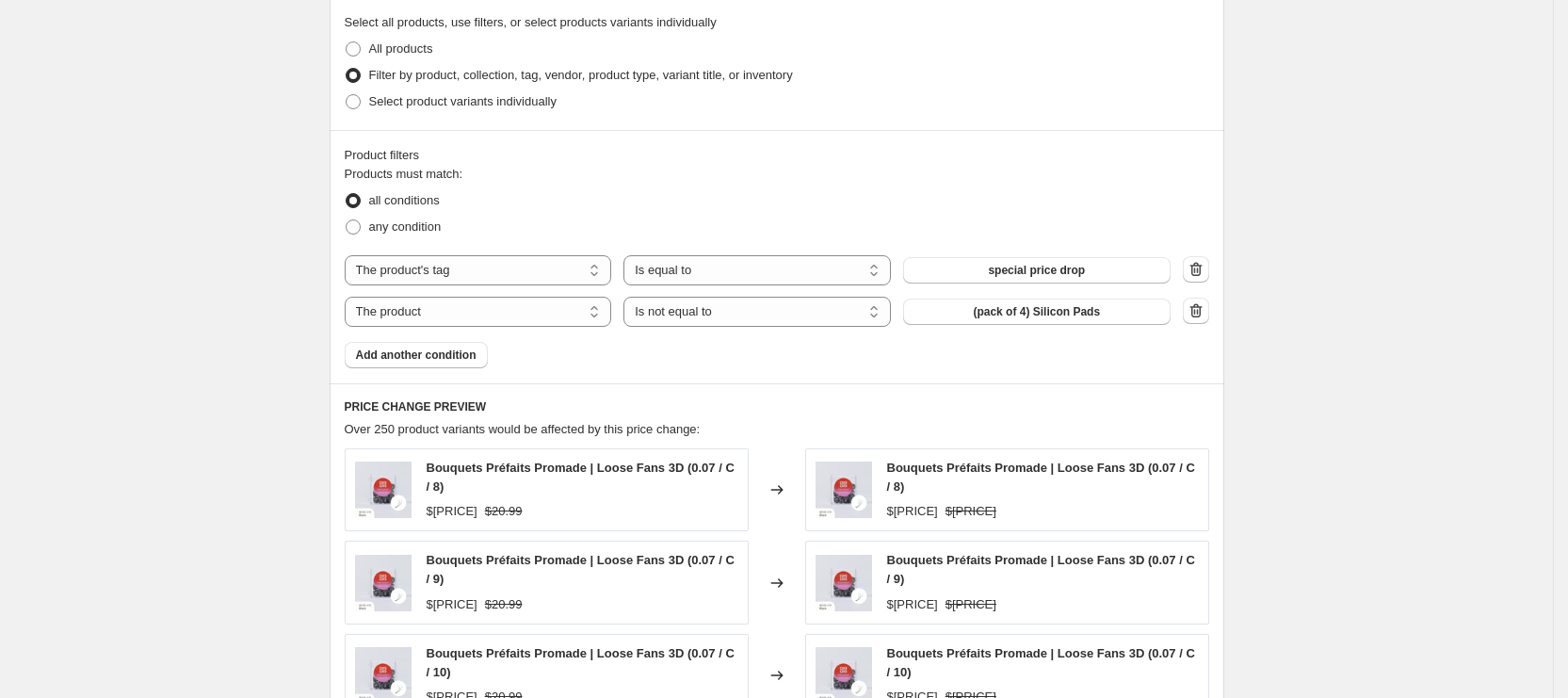 scroll, scrollTop: 821, scrollLeft: 0, axis: vertical 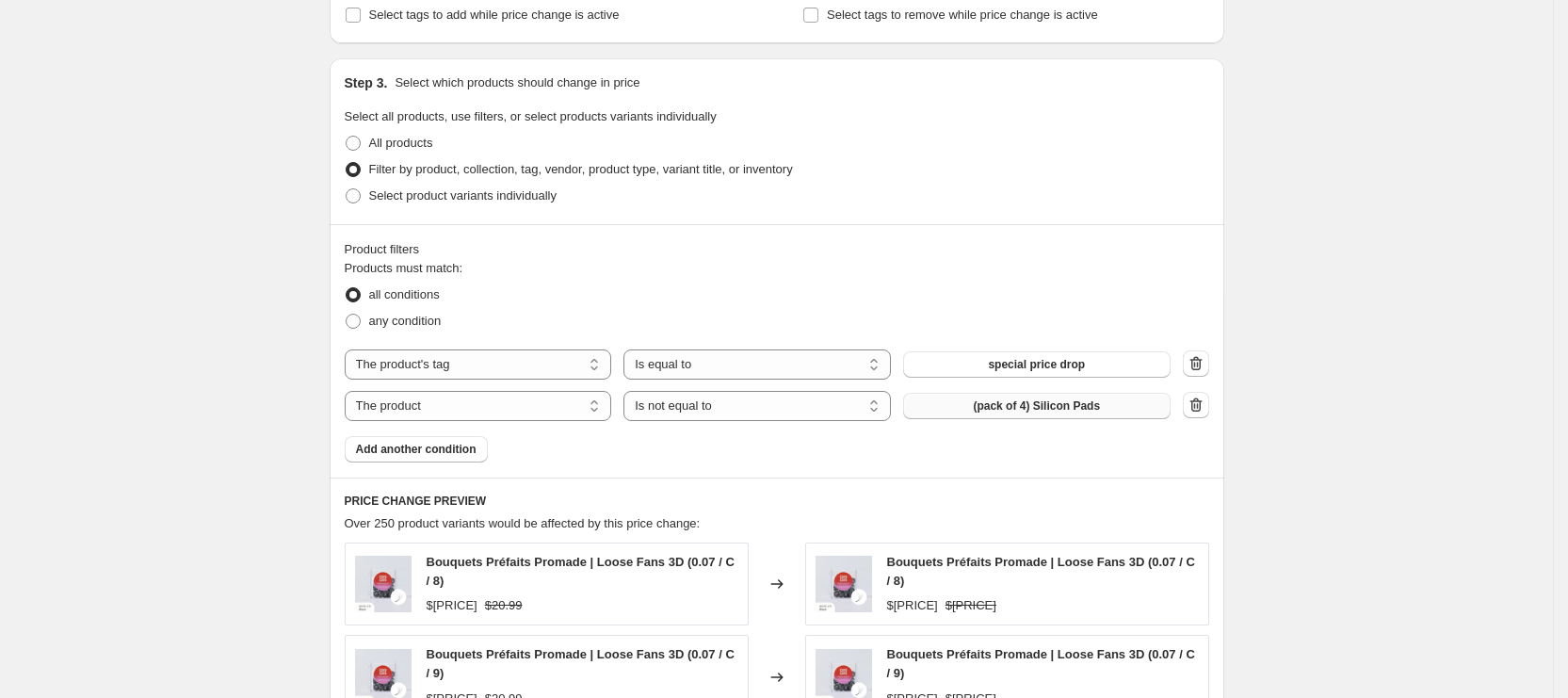 click on "(pack of 4) Silicon Pads" at bounding box center [1037, 406] 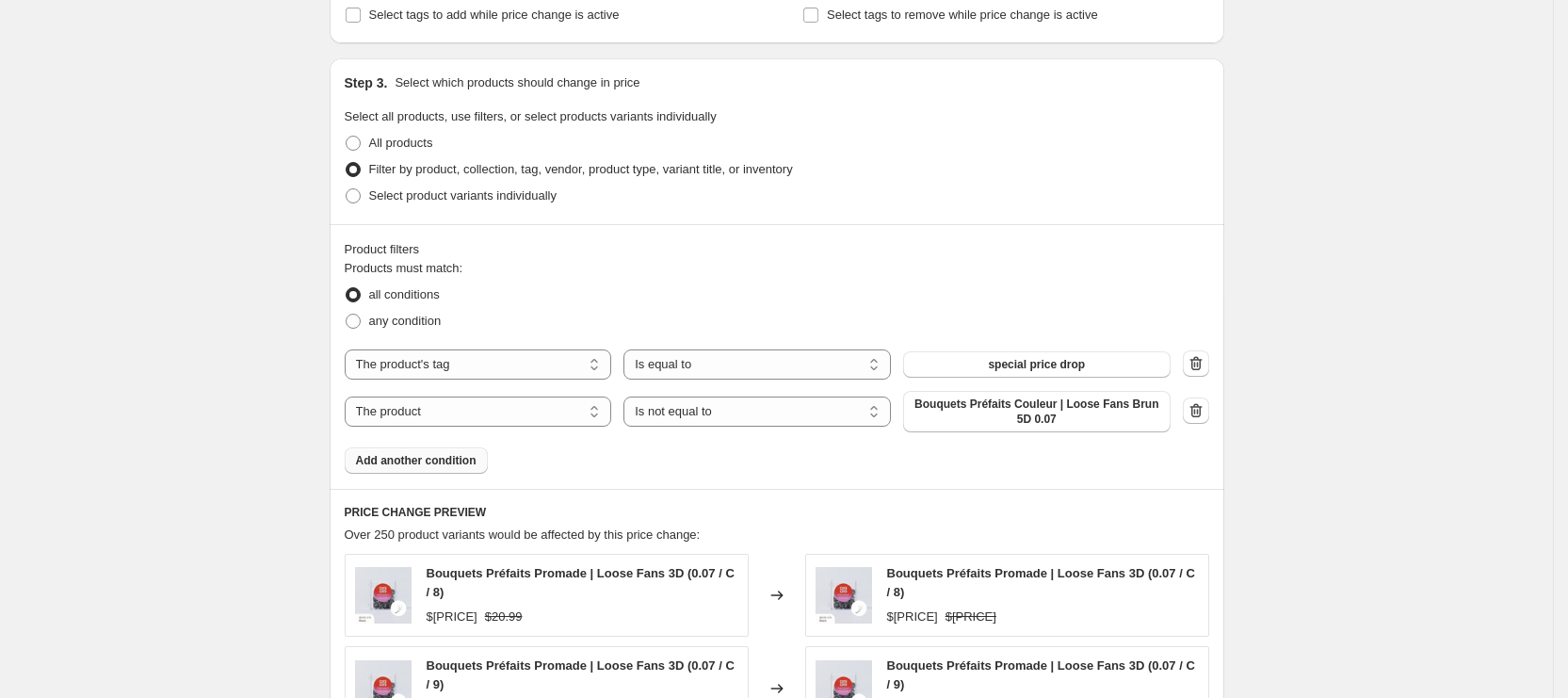 click on "Add another condition" at bounding box center (416, 461) 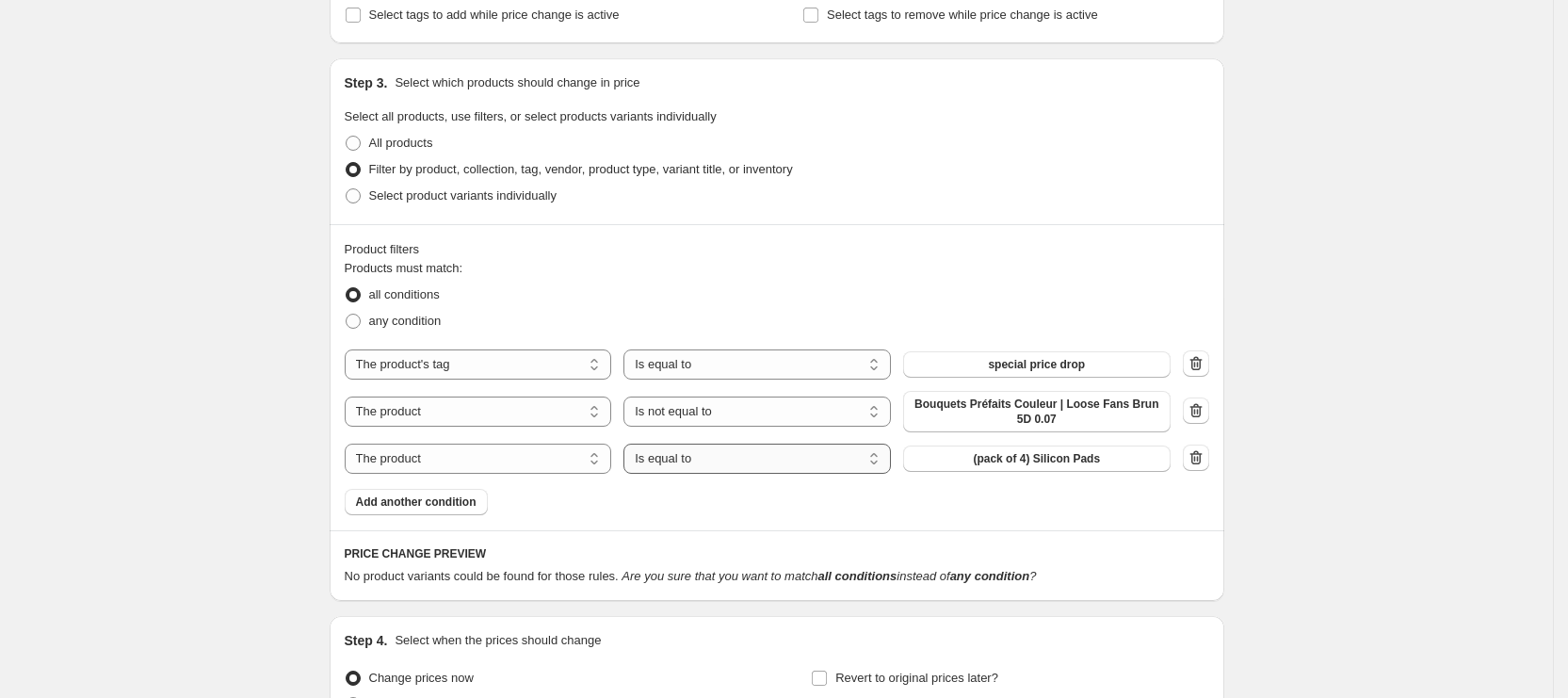 click on "Is equal to Is not equal to" at bounding box center (757, 459) 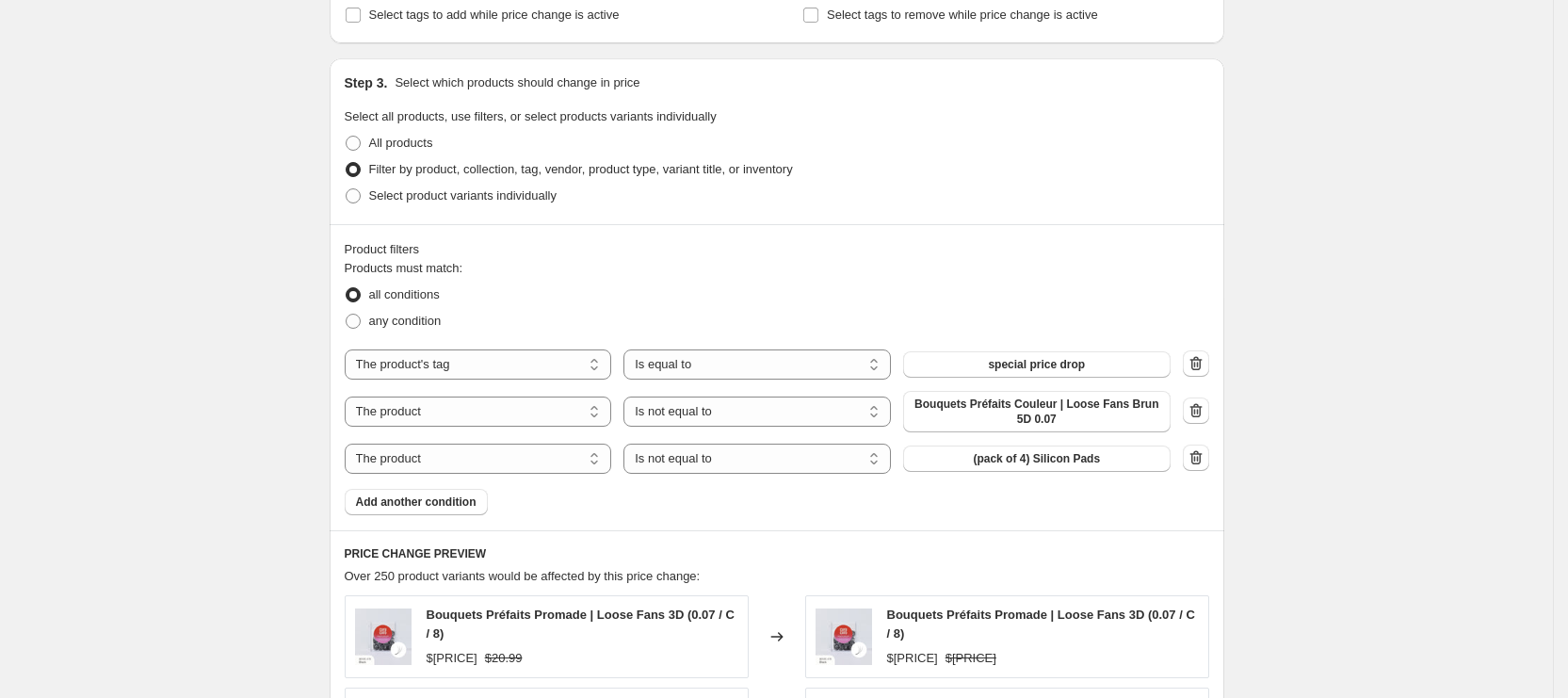 click on "(pack of 4) Silicon Pads" at bounding box center (1036, 459) 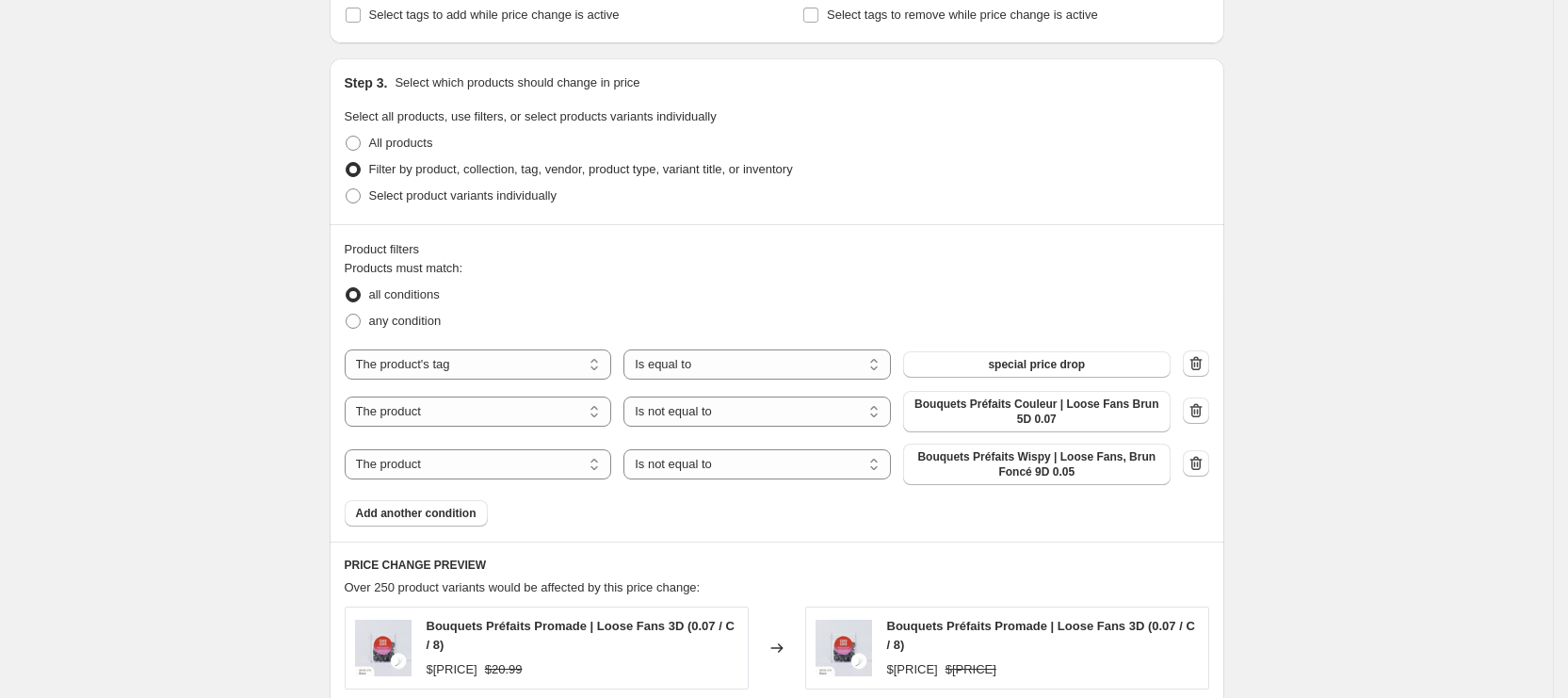 click on "Add another condition" at bounding box center (416, 513) 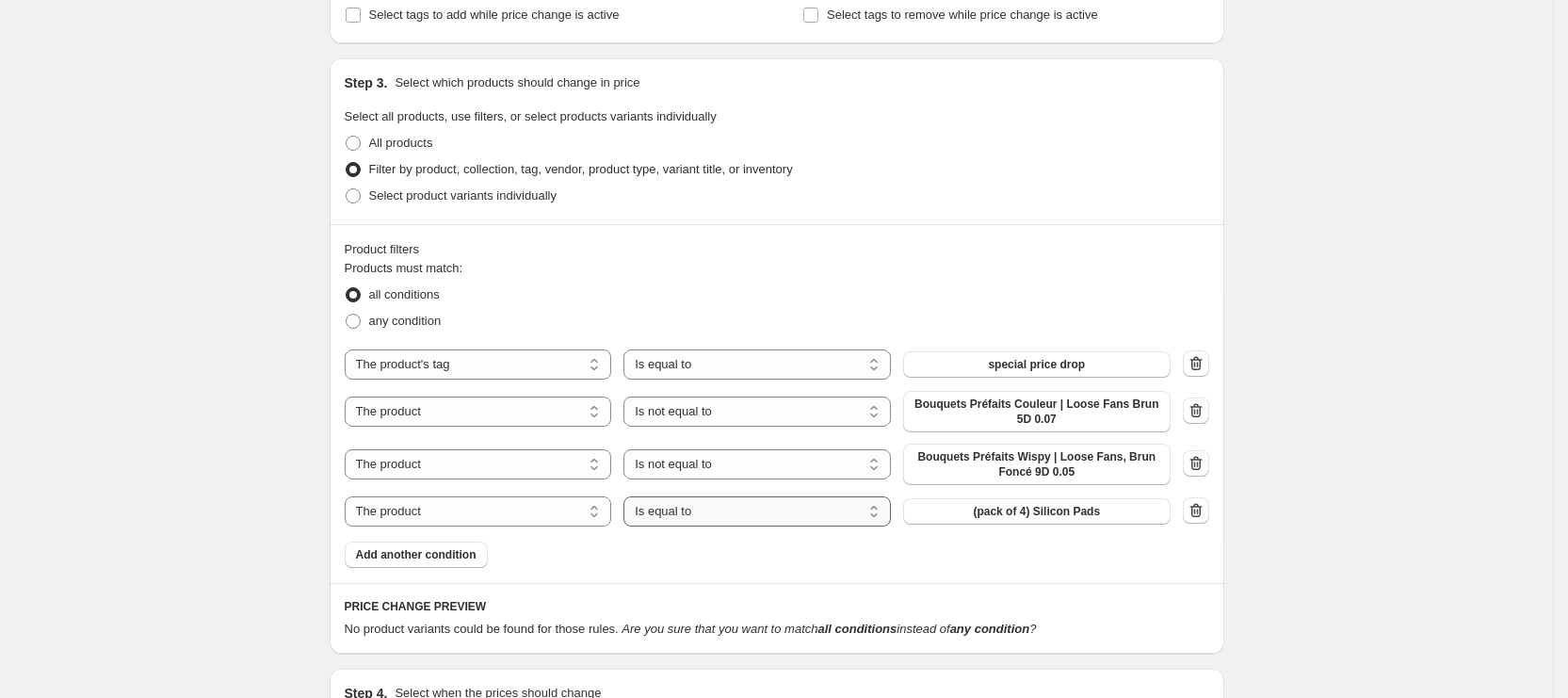 click on "Is equal to Is not equal to" at bounding box center [757, 511] 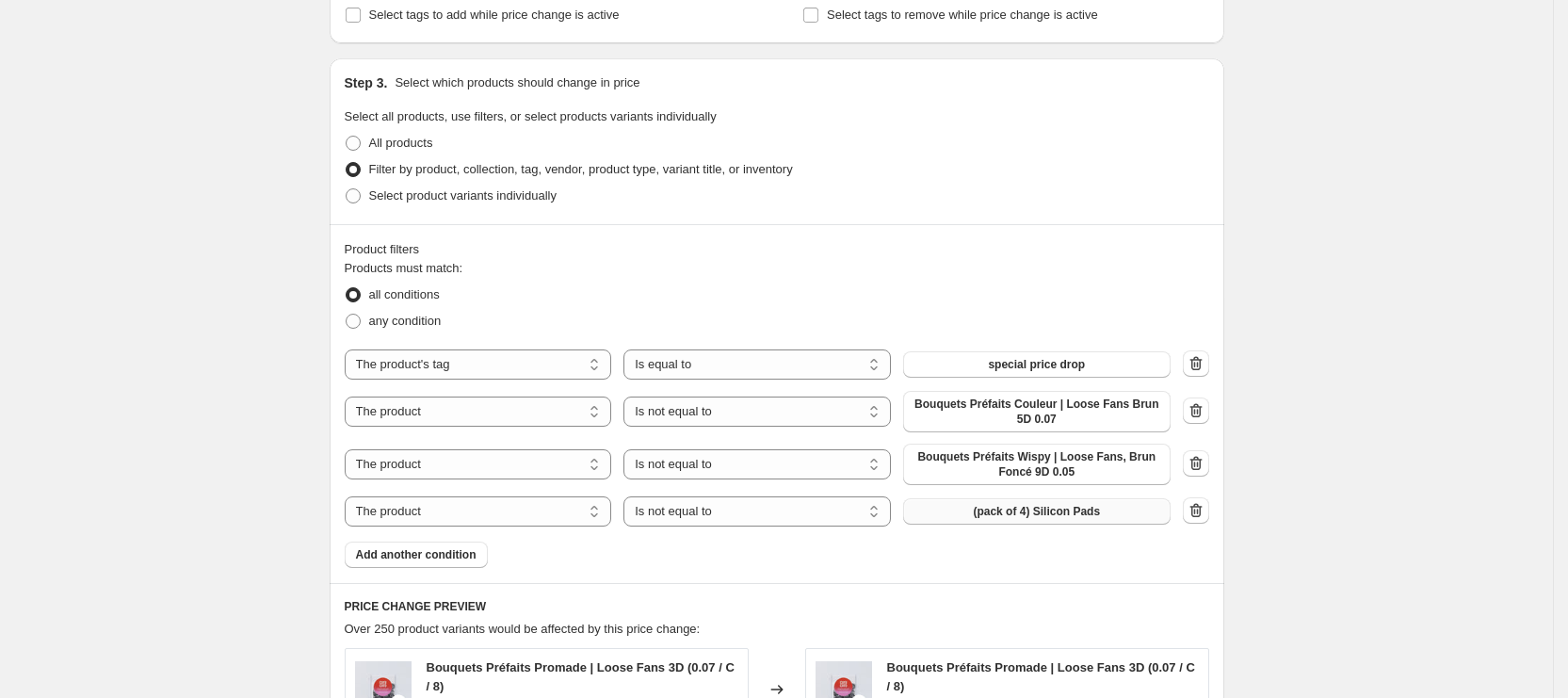 click on "(pack of 4) Silicon Pads" at bounding box center (1036, 511) 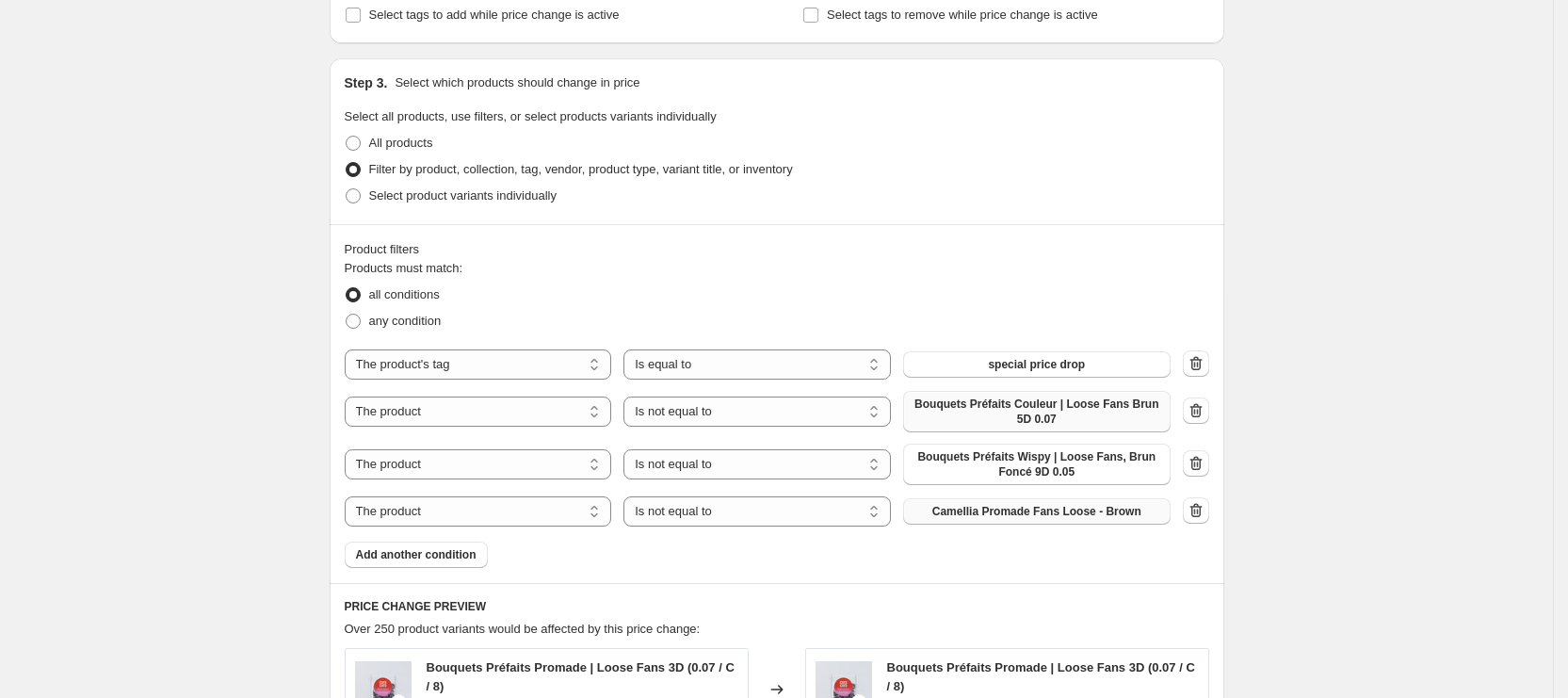 drag, startPoint x: 918, startPoint y: 398, endPoint x: 972, endPoint y: 430, distance: 62.76942 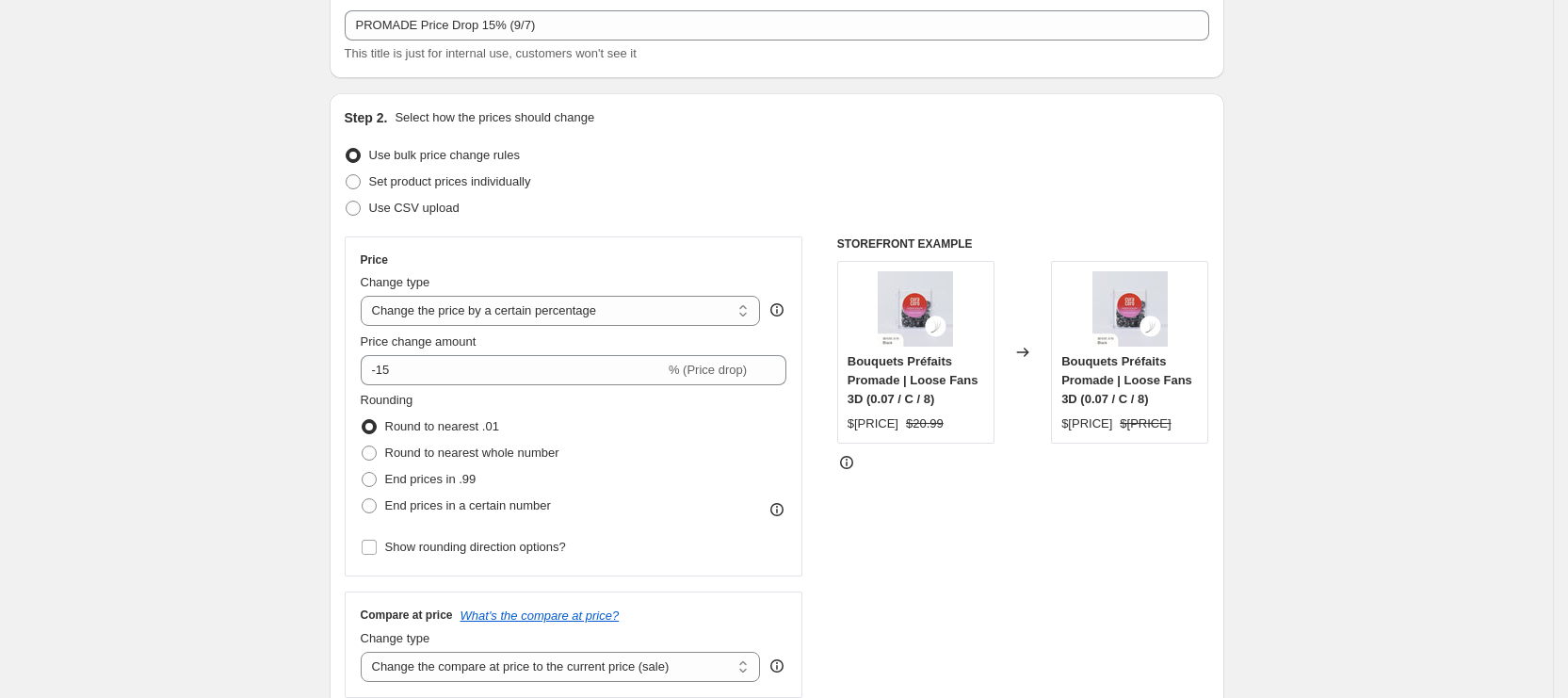scroll, scrollTop: 0, scrollLeft: 0, axis: both 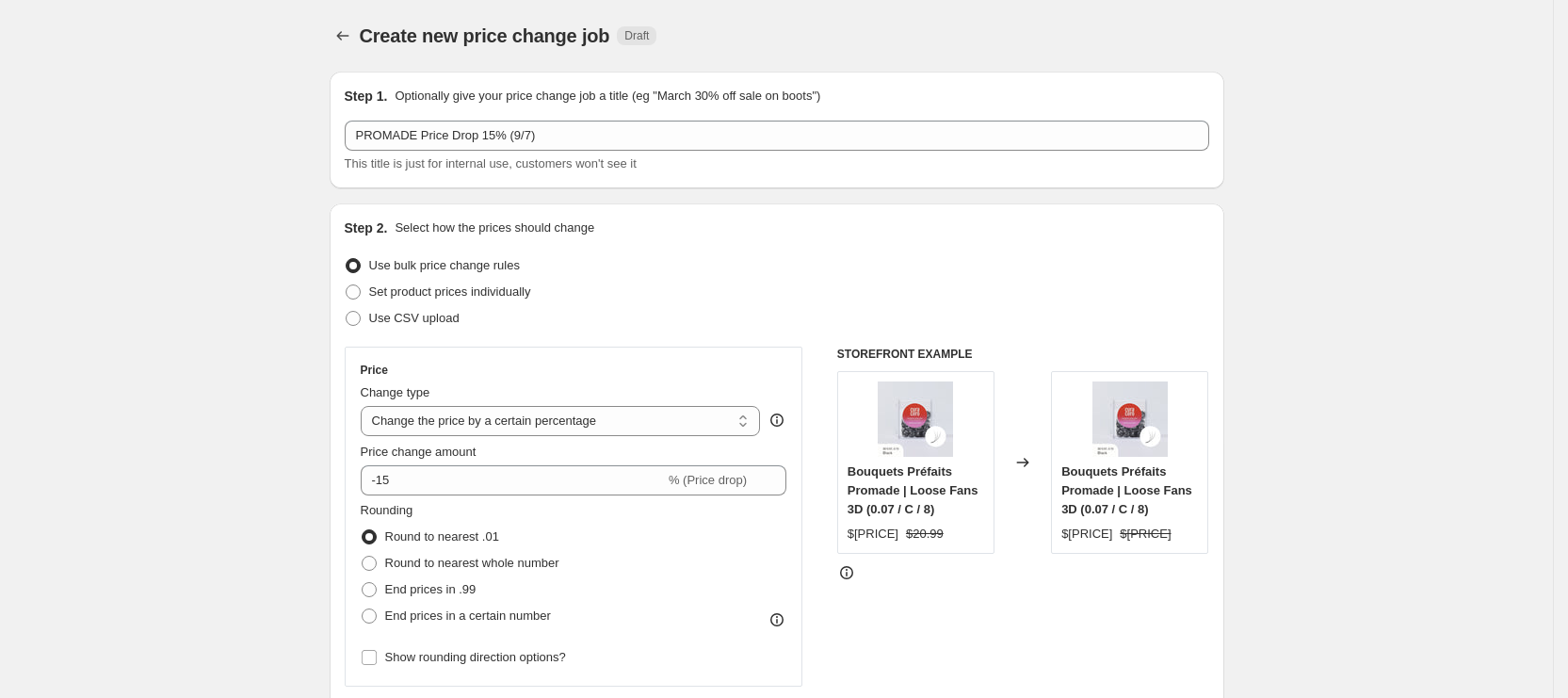 click on "Create new price change job. This page is ready Create new price change job Draft Step 1. Optionally give your price change job a title (eg "March 30% off sale on boots") PROMADE Price Drop 15% (9/7) This title is just for internal use, customers won't see it Step 2. Select how the prices should change Use bulk price change rules Set product prices individually Use CSV upload Price Change type Change the price to a certain amount Change the price by a certain amount Change the price by a certain percentage Change the price to the current compare at price (price before sale) Change the price by a certain amount relative to the compare at price Change the price by a certain percentage relative to the compare at price Don't change the price Change the price by a certain percentage relative to the cost per item Change price to certain cost margin Change the price by a certain percentage Price change amount -15 % (Price drop) Rounding Round to nearest .01 Round to nearest whole number End prices in .99 Change type" at bounding box center (777, 1136) 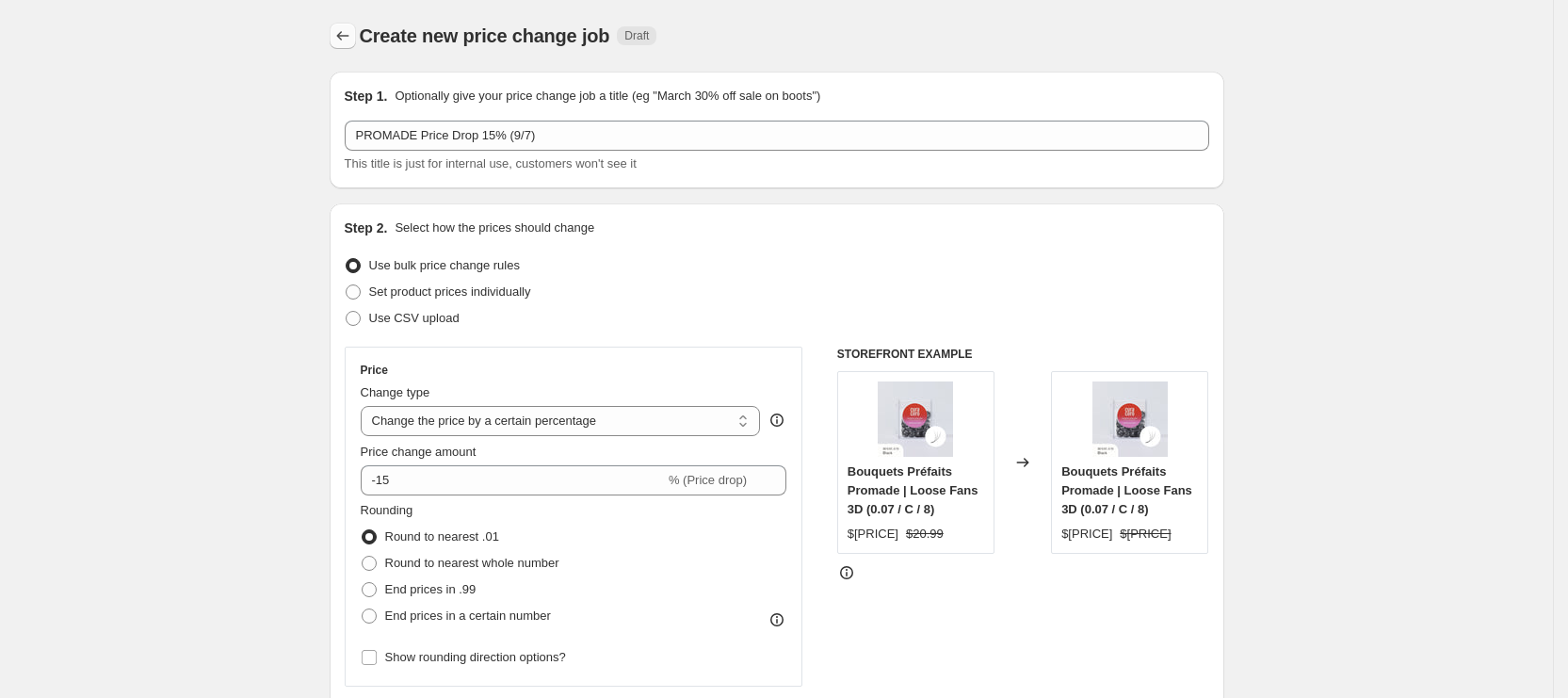 click 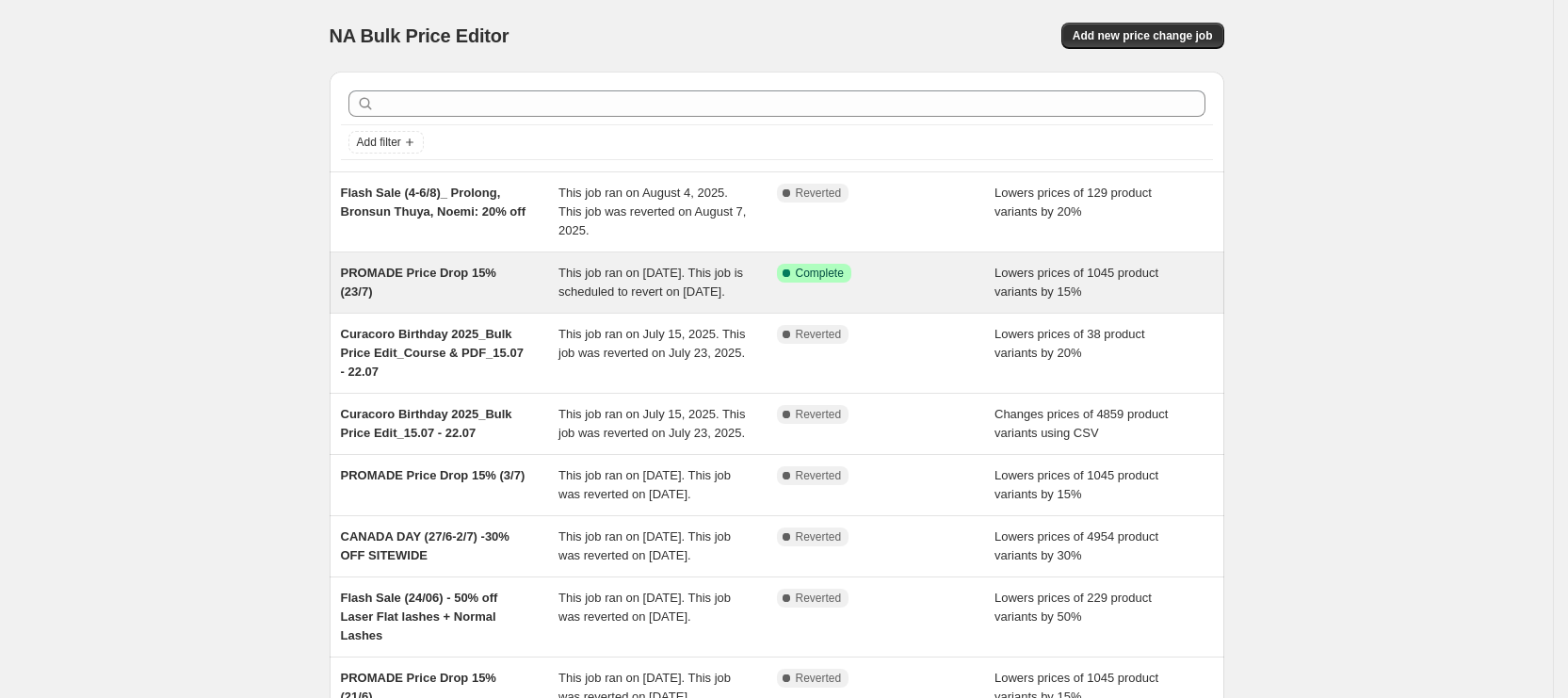 click on "This job ran on [DATE]. This job is scheduled to revert on [DATE]." at bounding box center [651, 282] 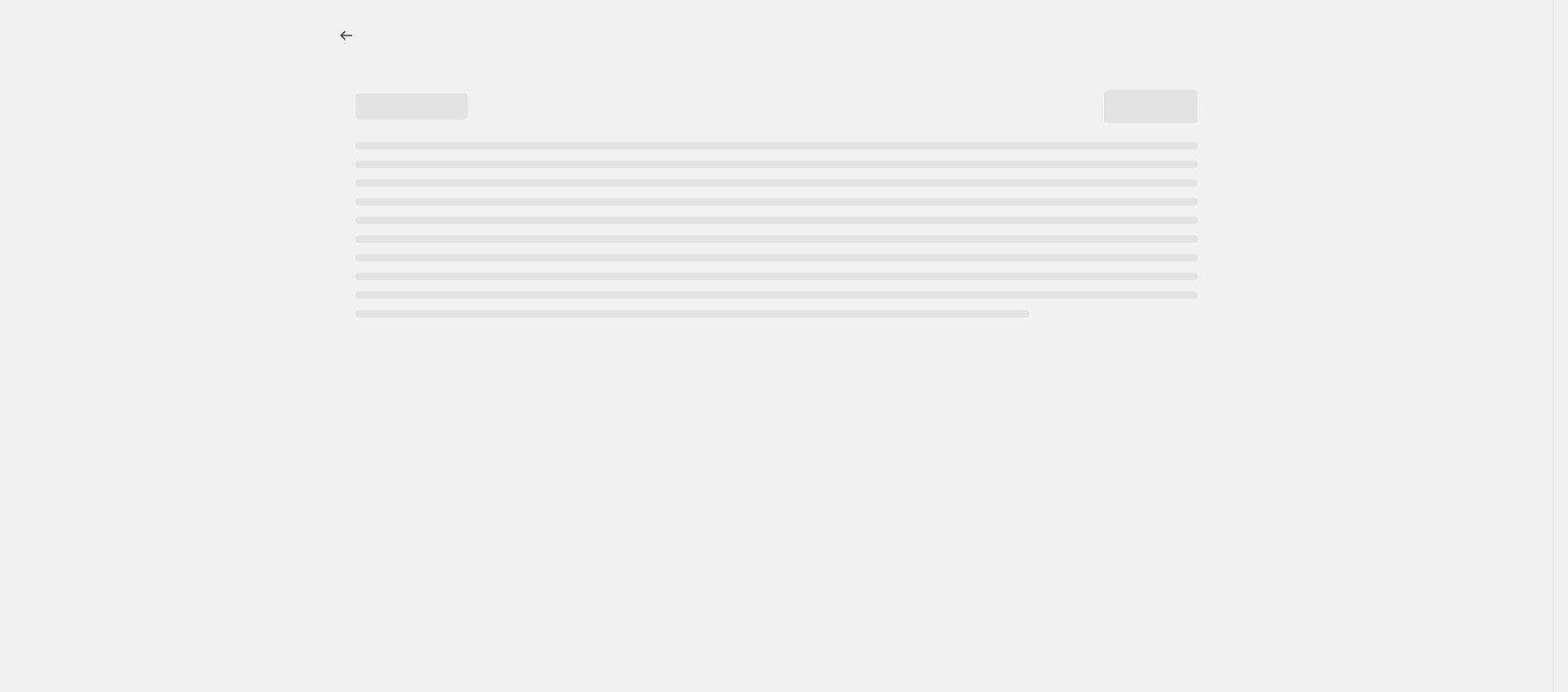 select on "percentage" 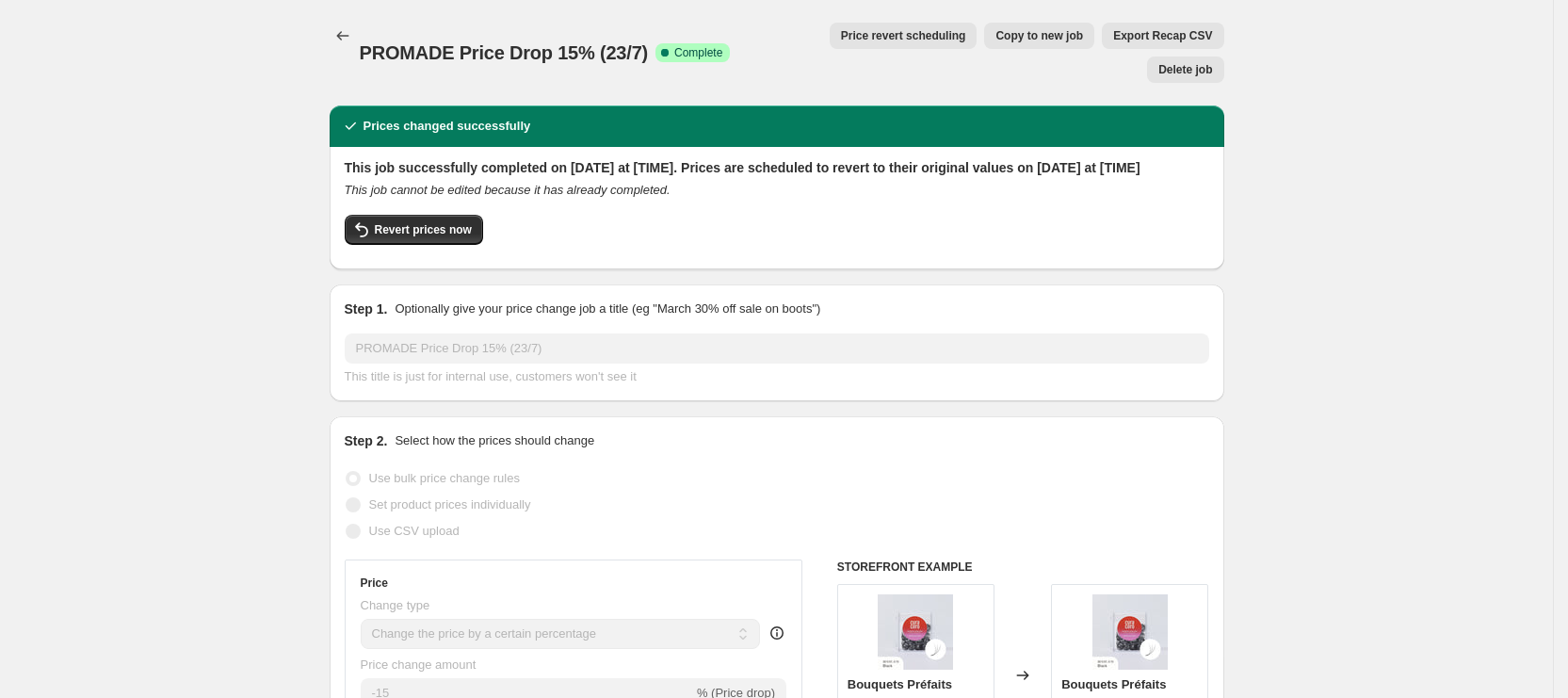 click on "Price revert scheduling" at bounding box center (903, 36) 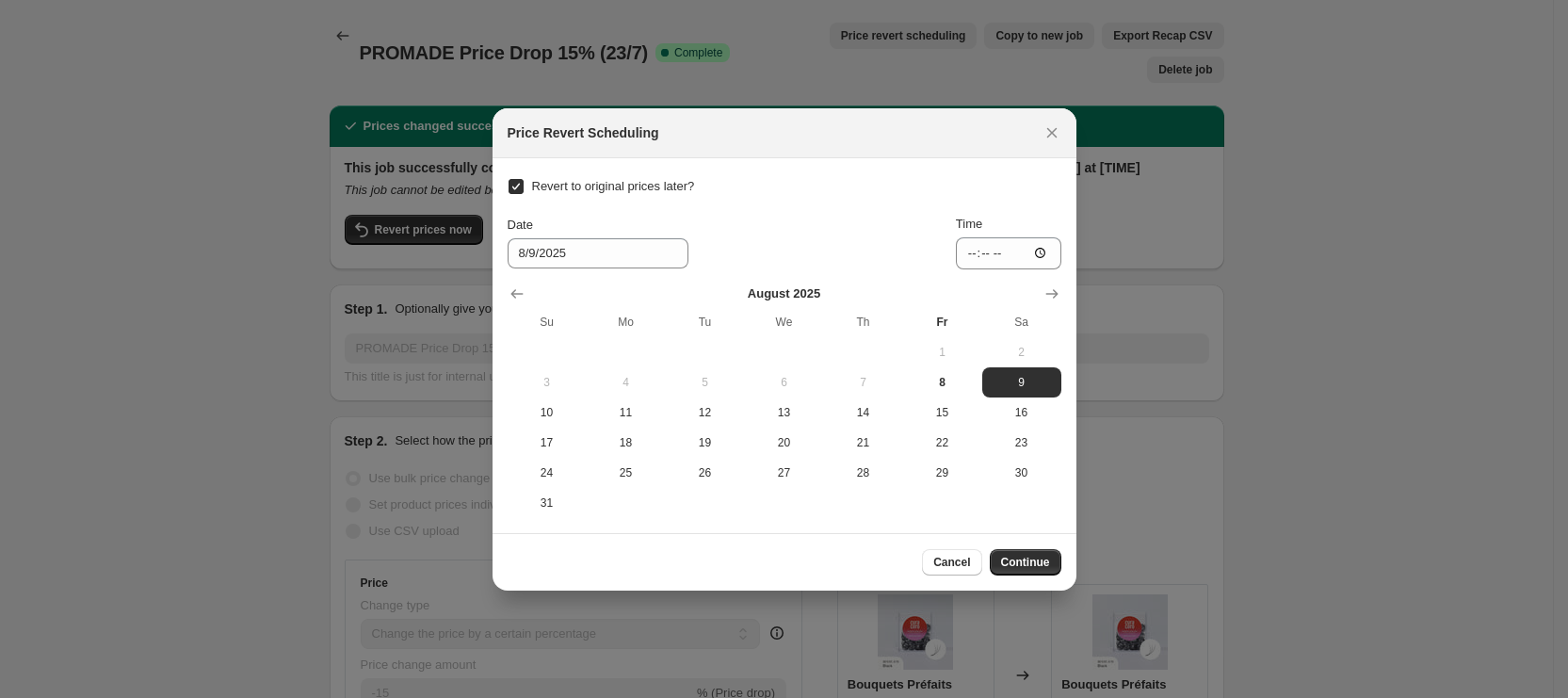 click on "Revert to original prices later?" at bounding box center [613, 186] 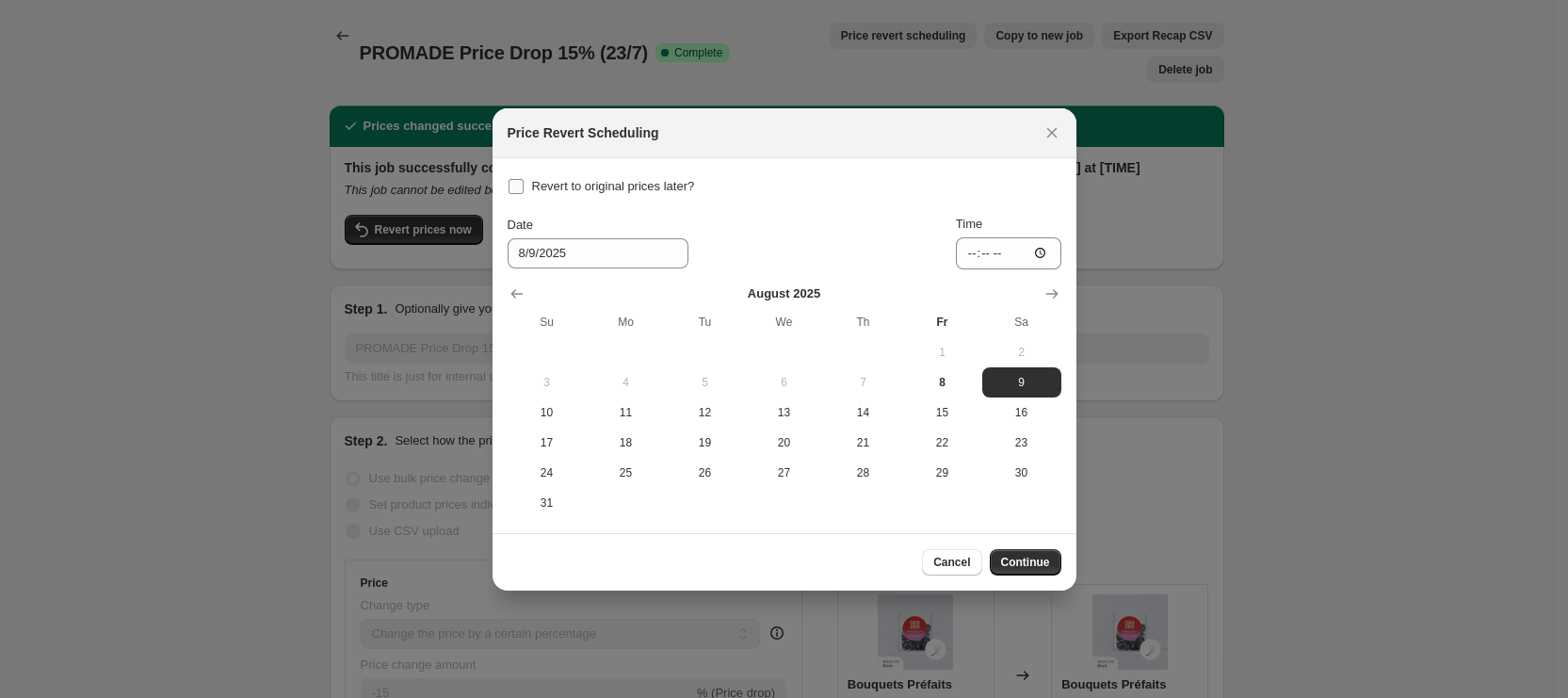 checkbox on "false" 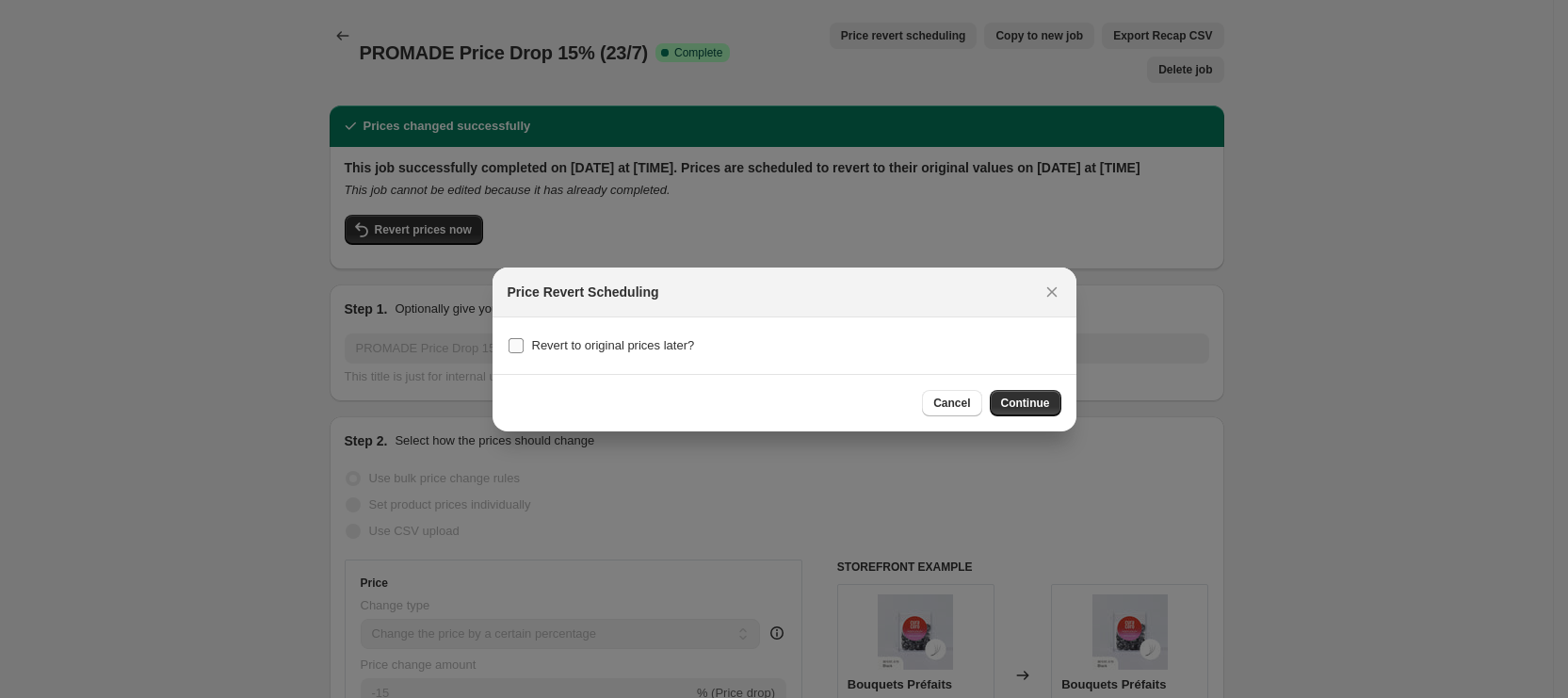 checkbox on "false" 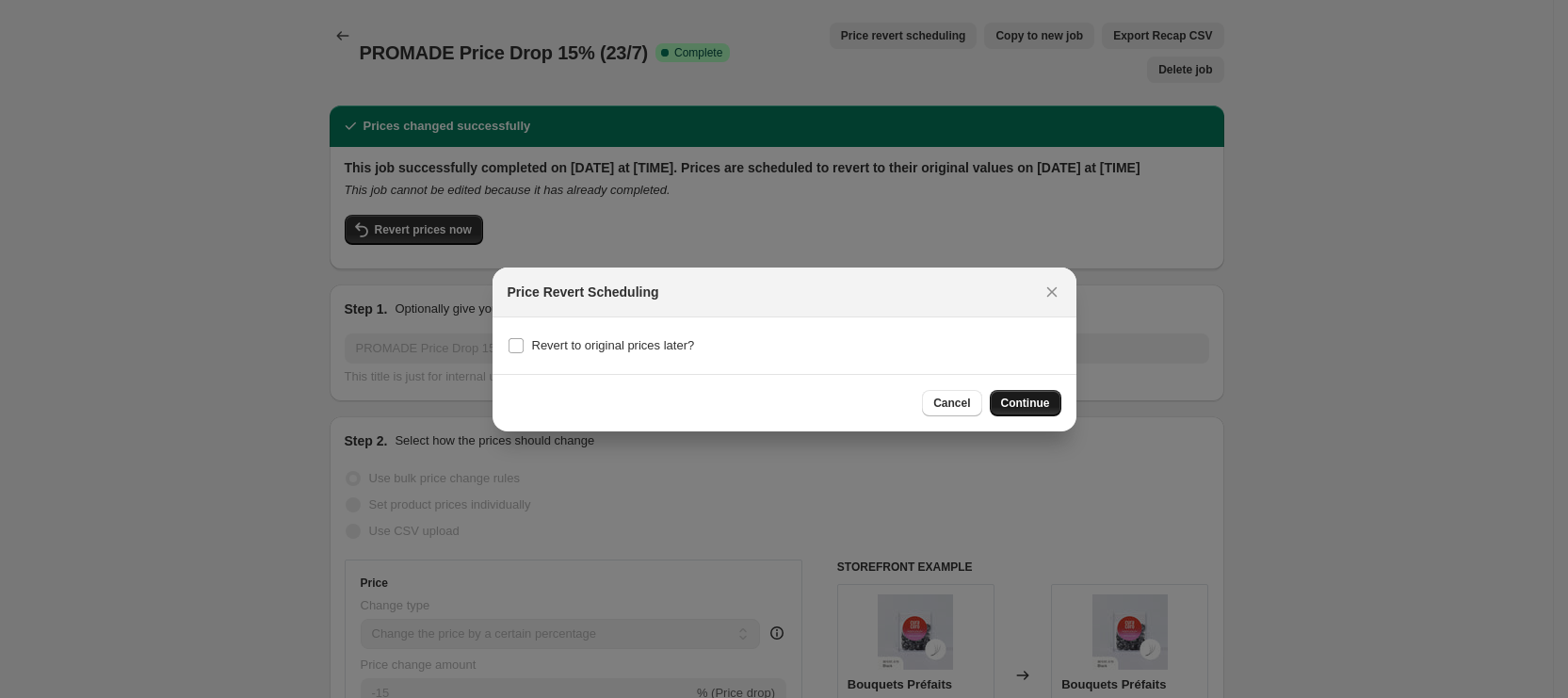 click on "Continue" at bounding box center [1026, 403] 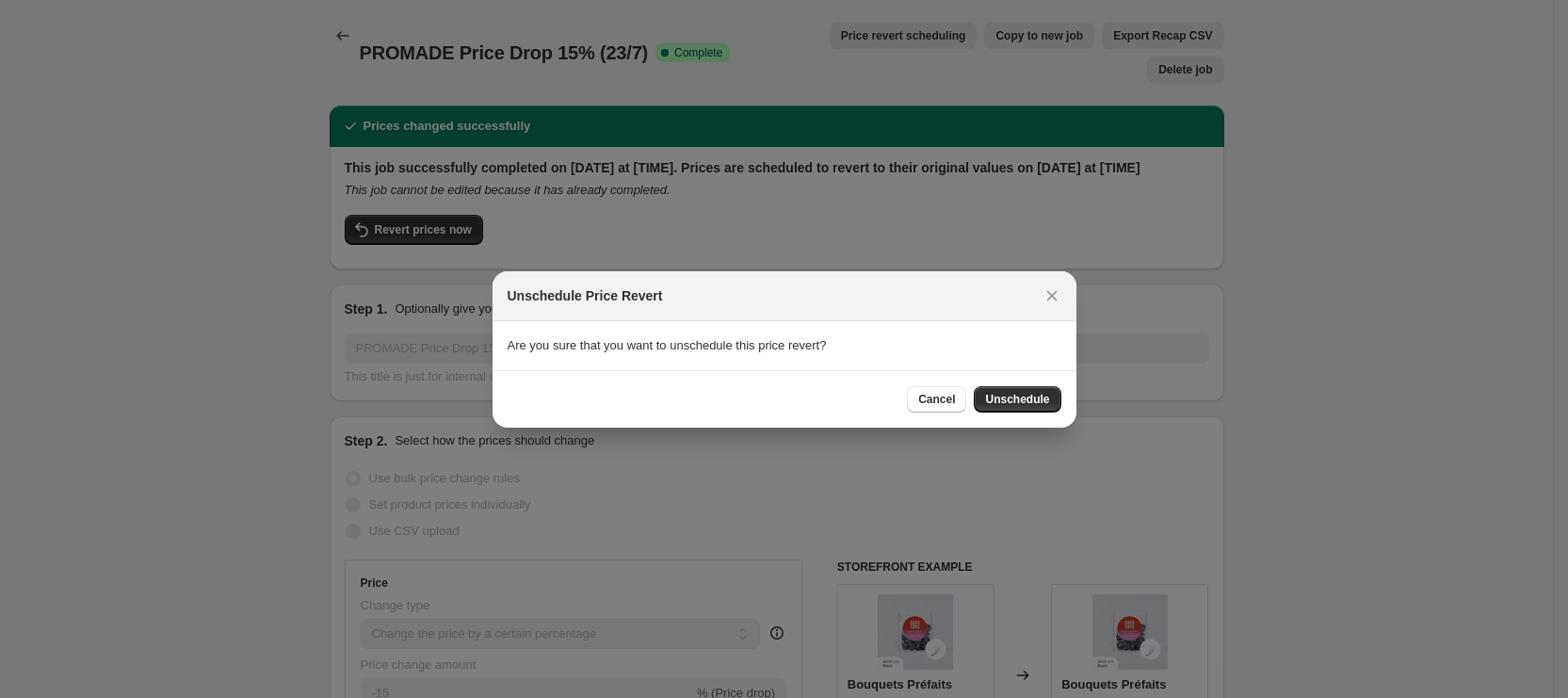 click on "Unschedule" at bounding box center (1017, 399) 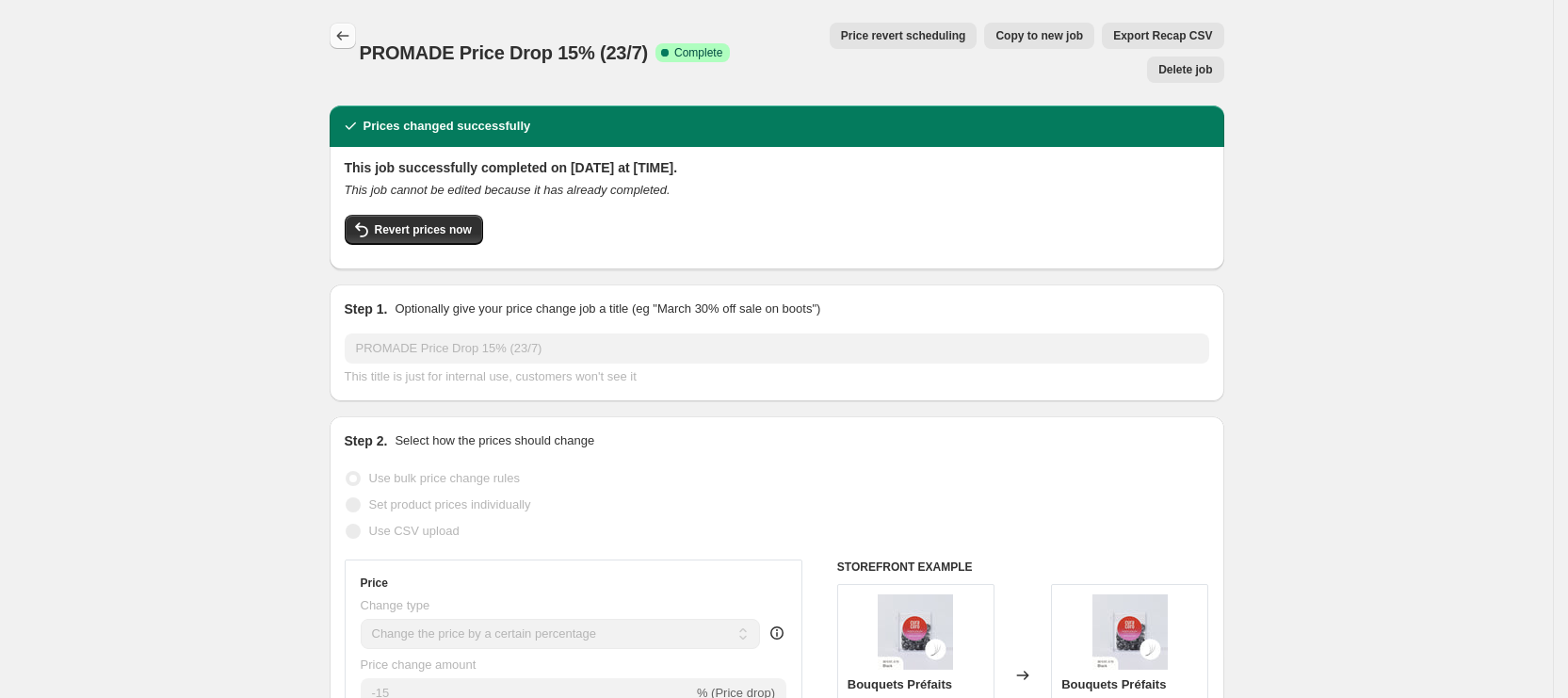 click 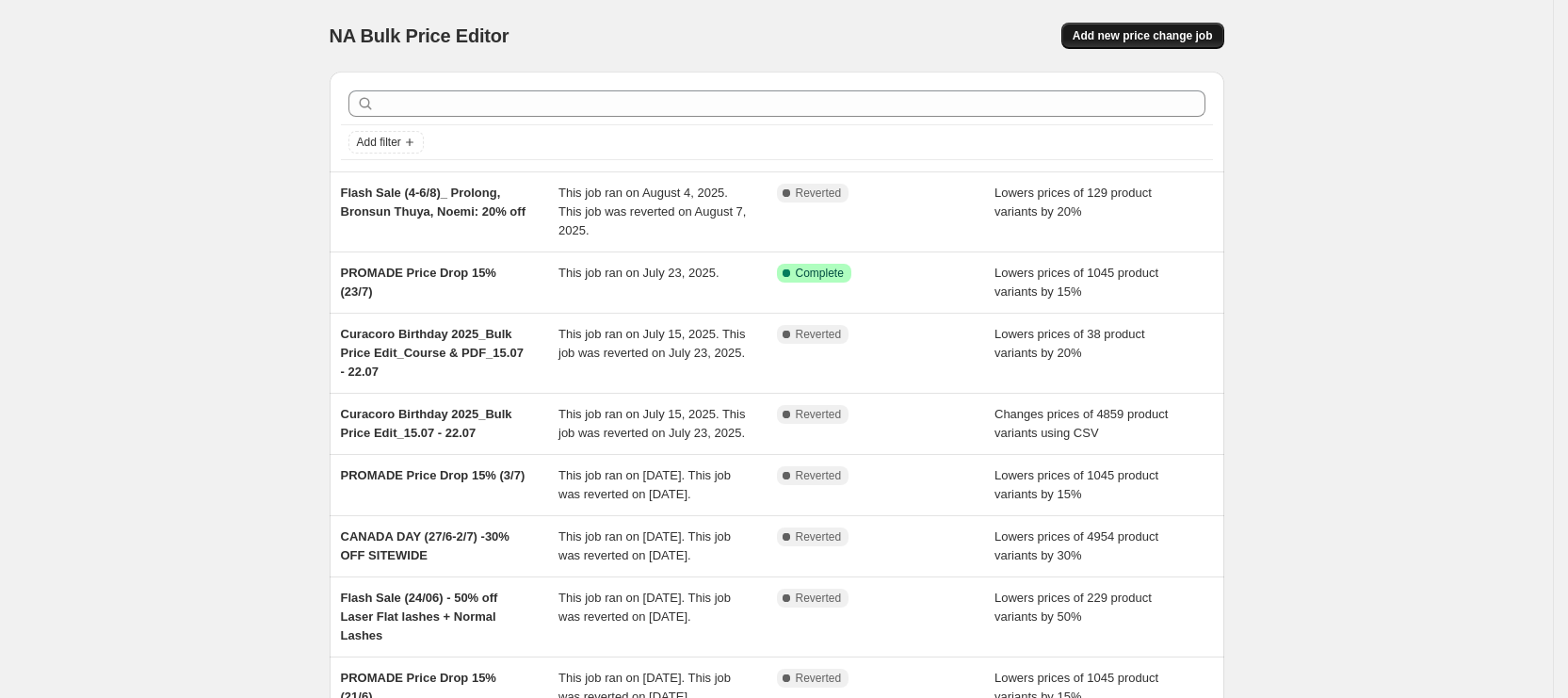 click on "Add new price change job" at bounding box center [1142, 36] 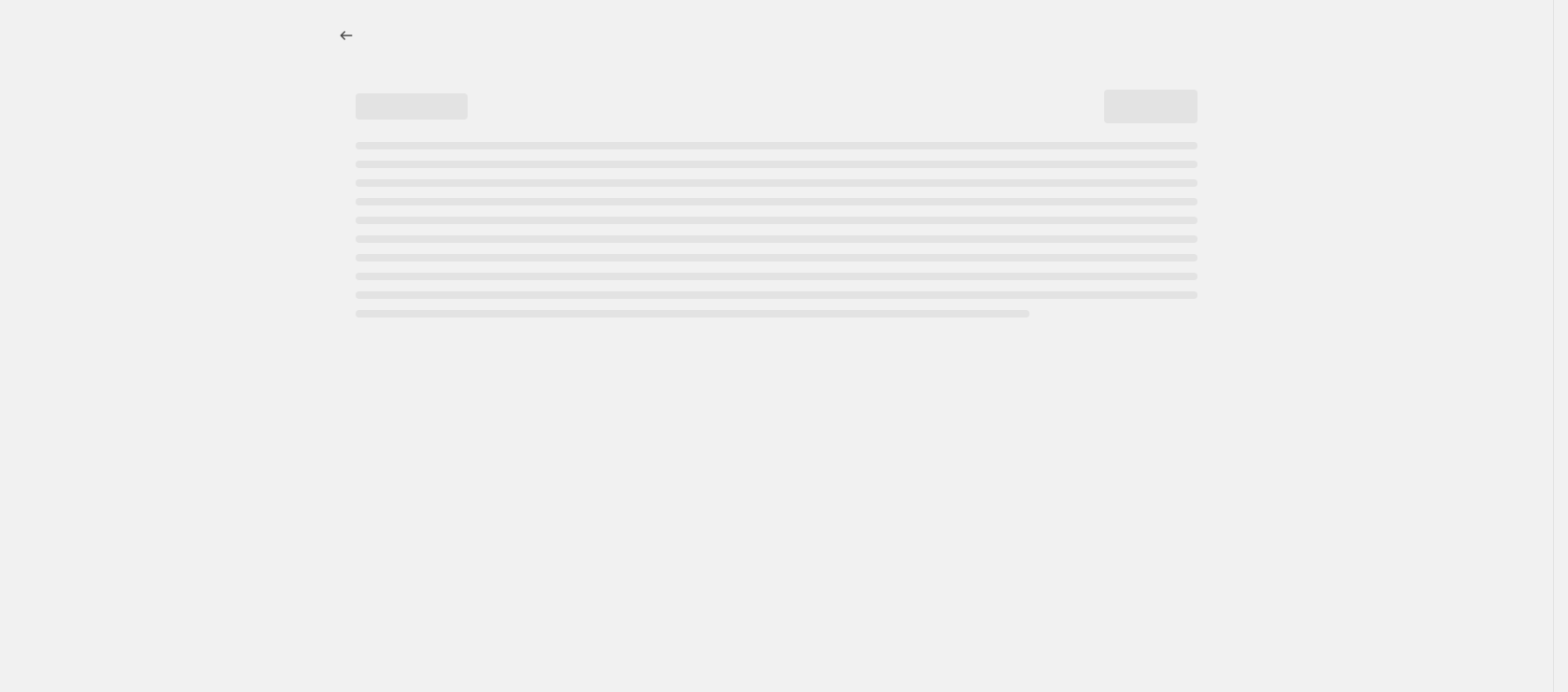 select on "percentage" 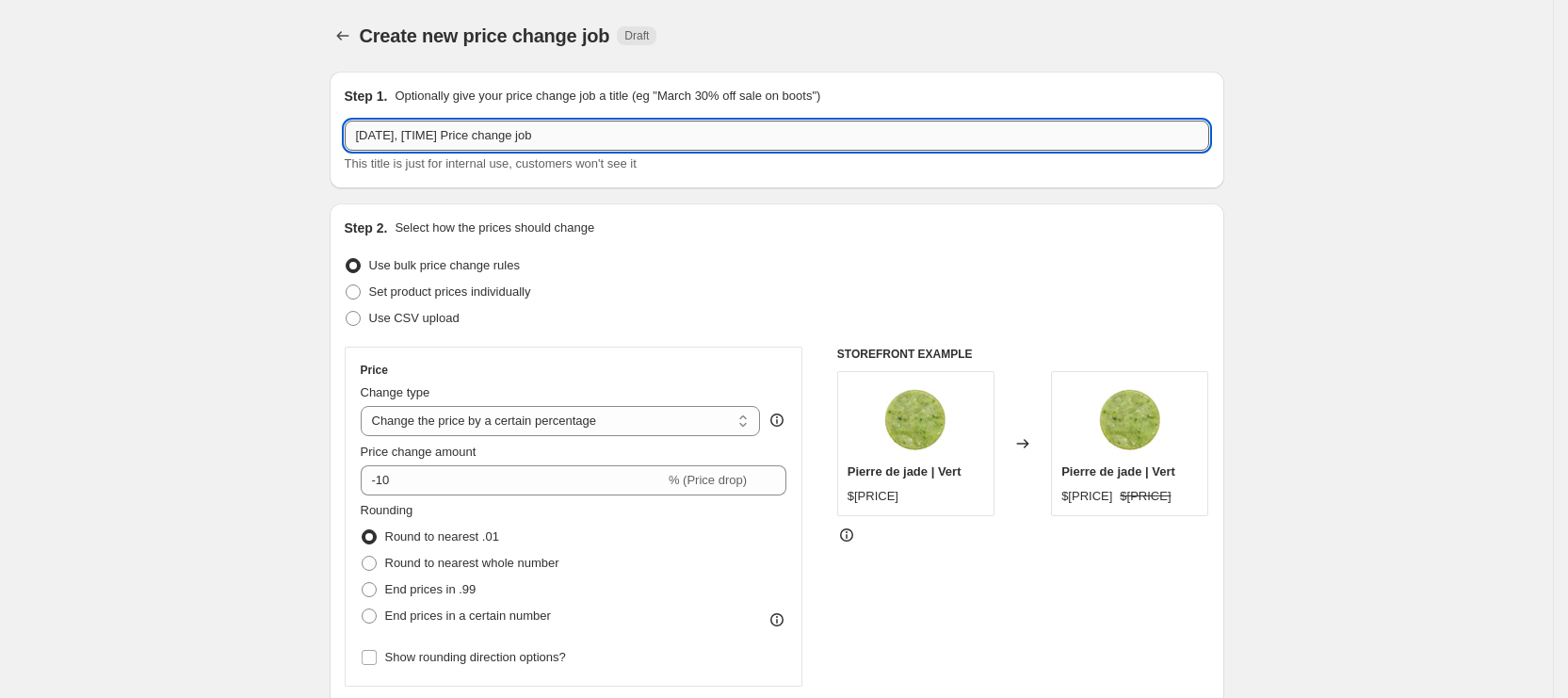 click on "[DATE], [TIME] Price change job" at bounding box center [777, 136] 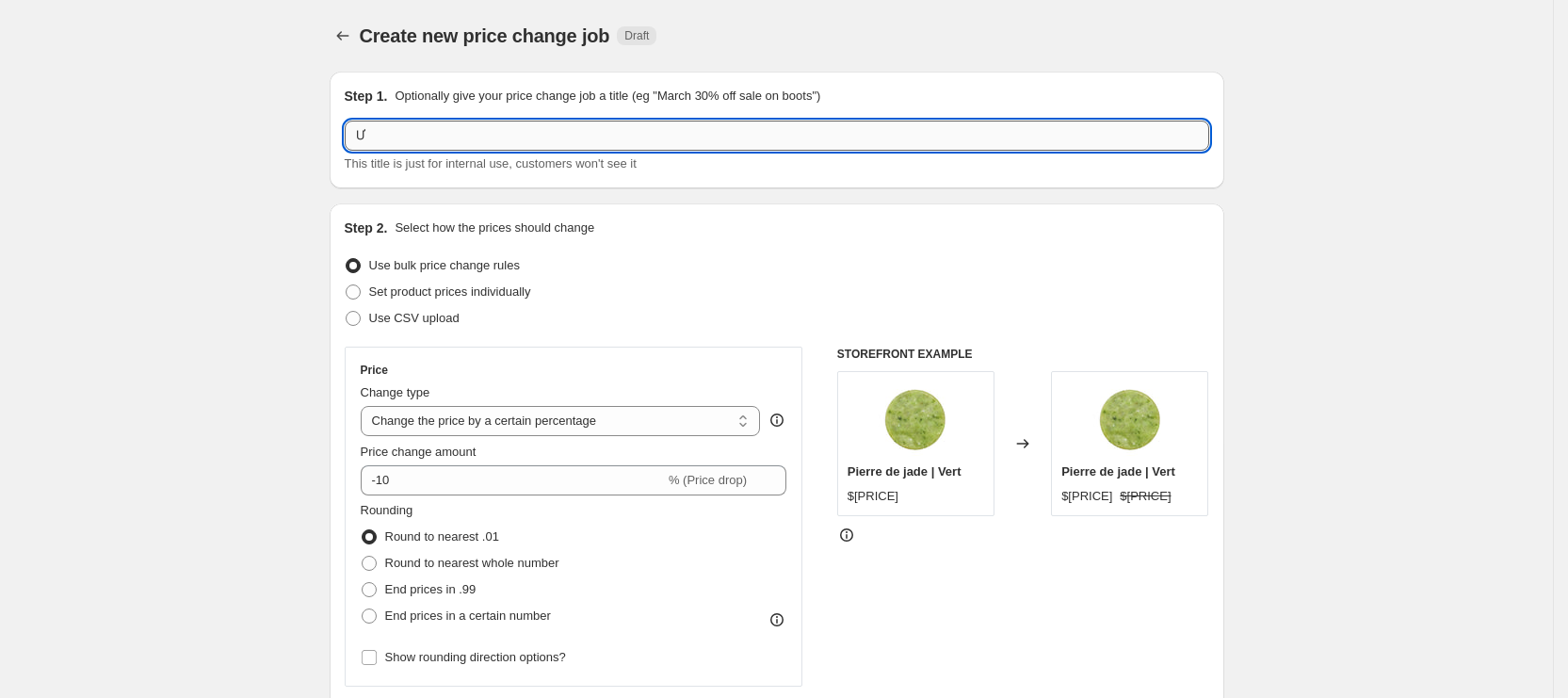 type on "Ư" 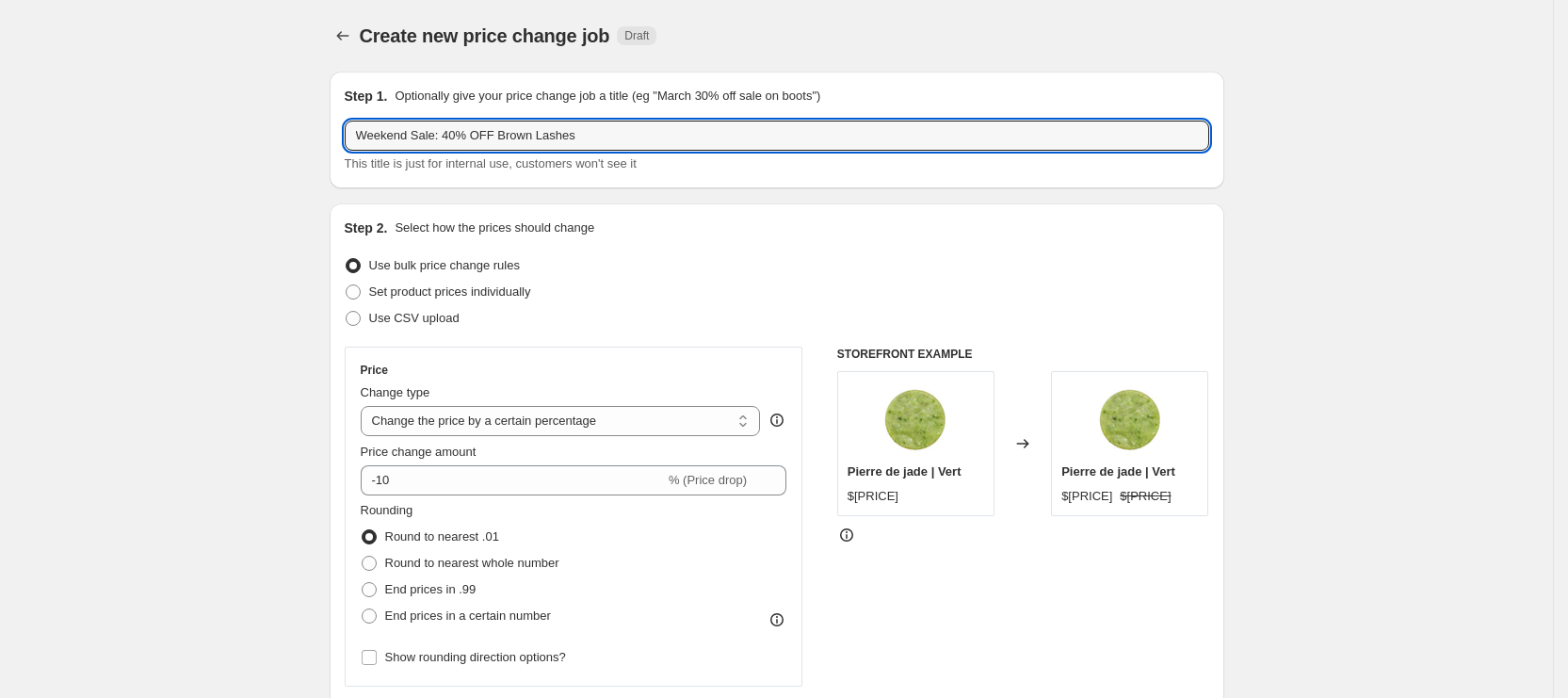 type on "Weekend Sale: 40% OFF Brown Lashes" 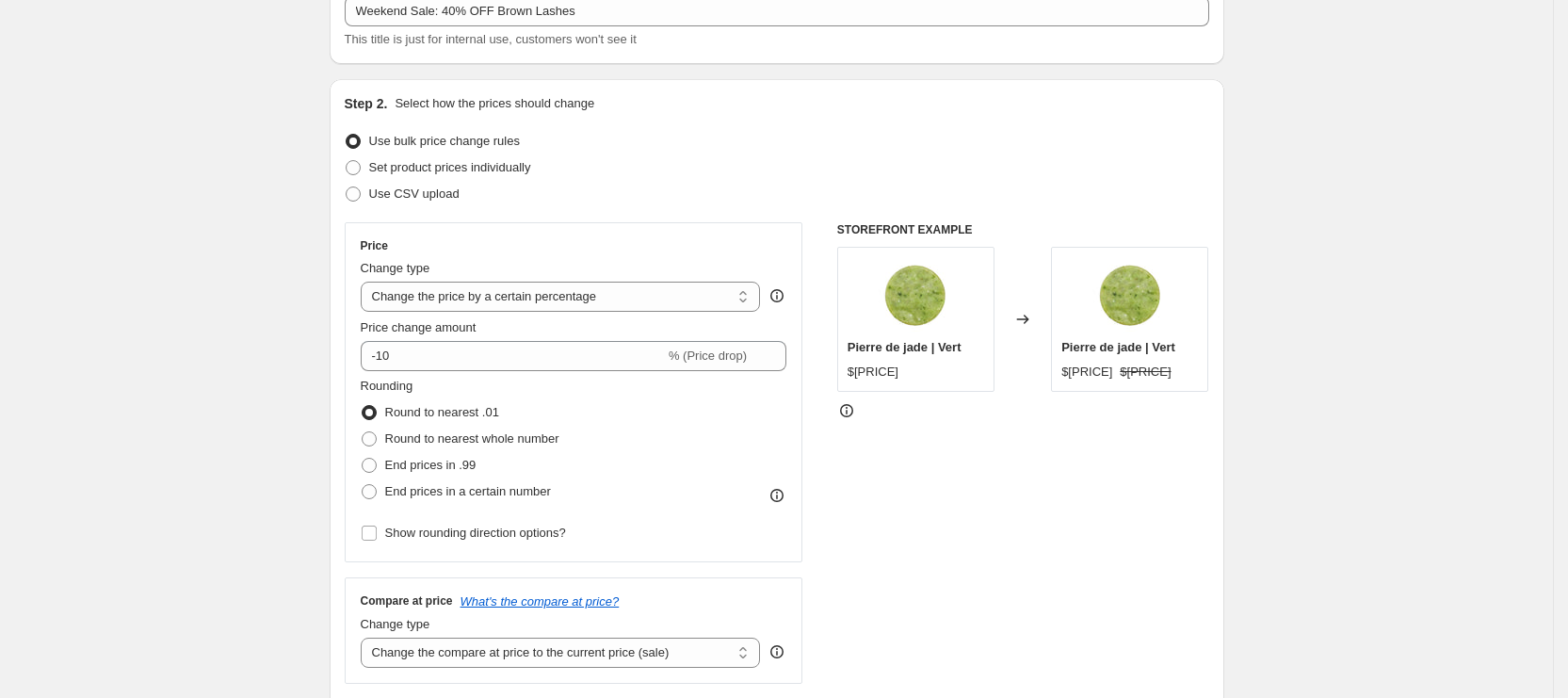 scroll, scrollTop: 141, scrollLeft: 0, axis: vertical 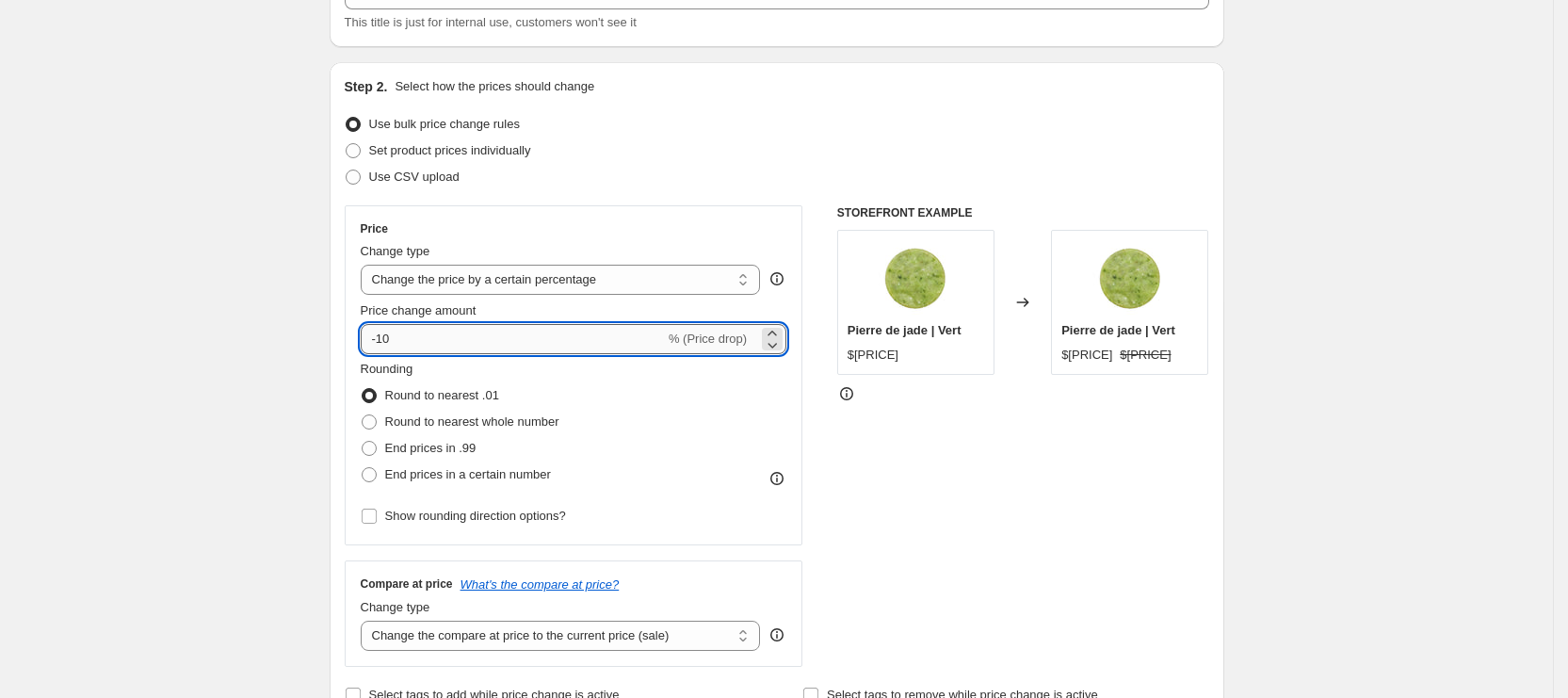 click on "-10" at bounding box center [512, 339] 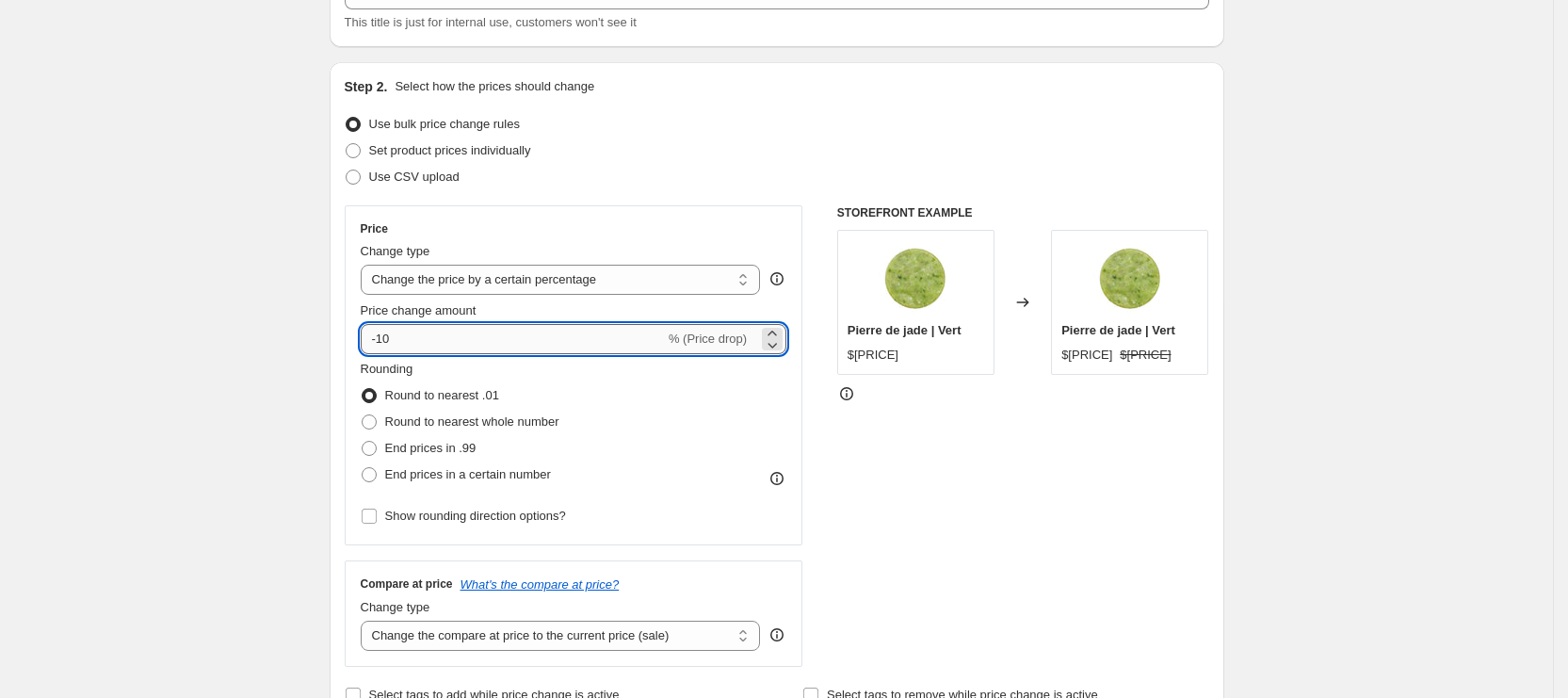click on "-10" at bounding box center [512, 339] 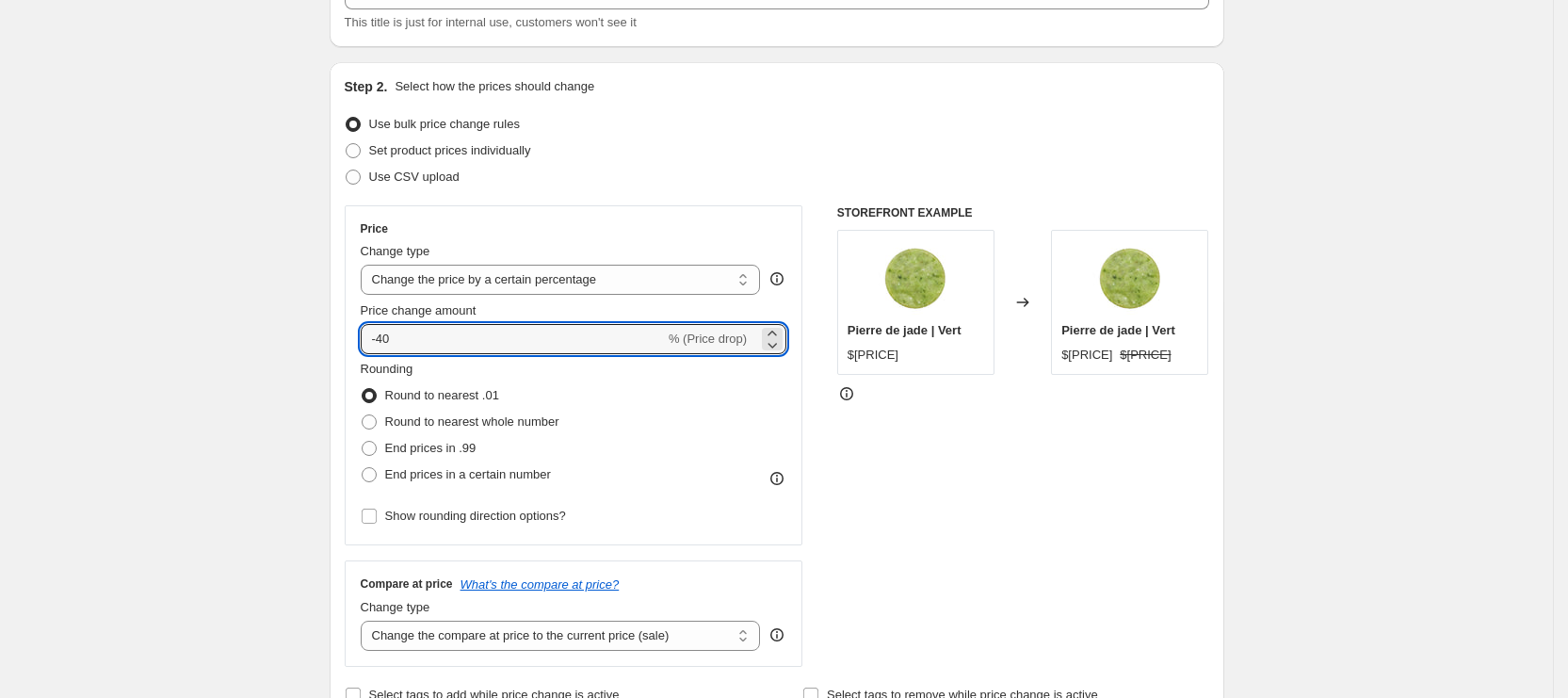 type on "-40" 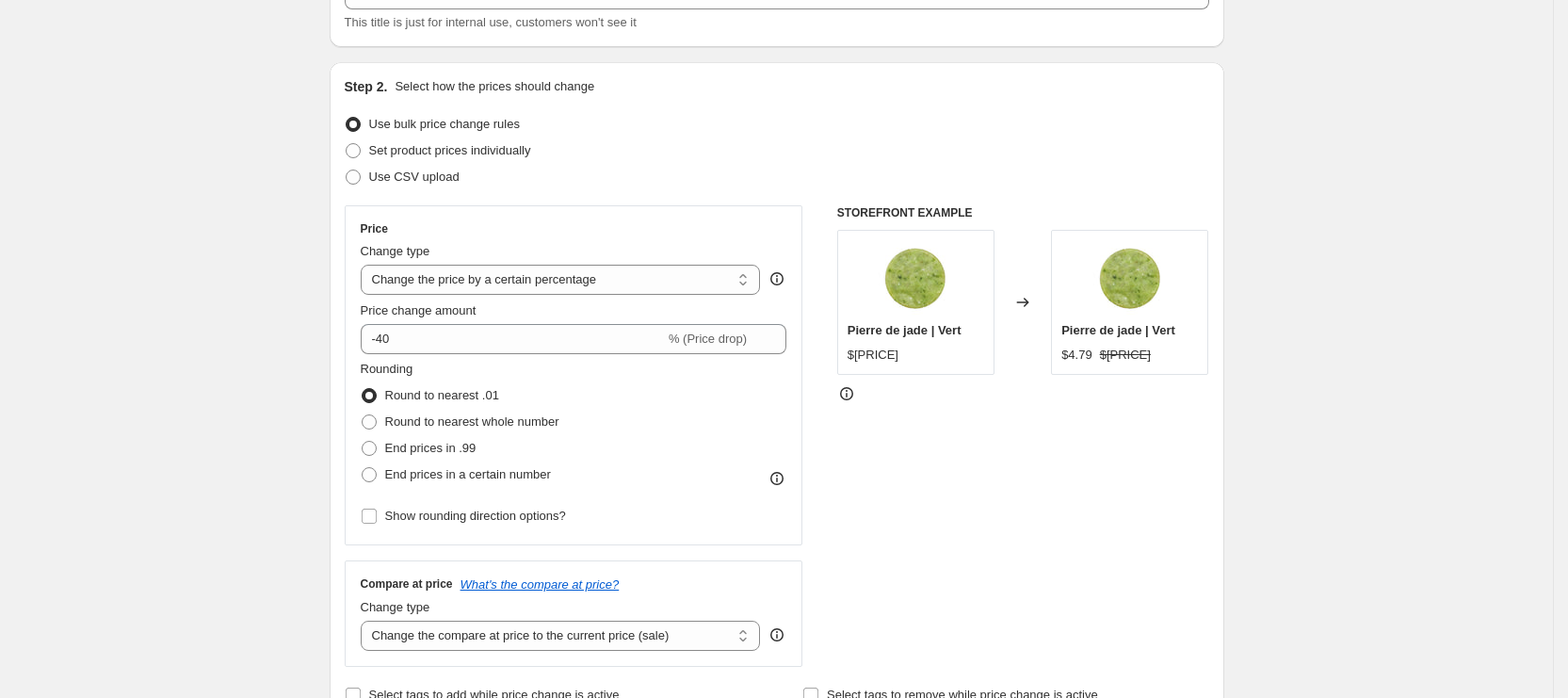 click on "Create new price change job. This page is ready Create new price change job Draft Step 1. Optionally give your price change job a title (eg "March 30% off sale on boots") Weekend Sale: 40% OFF Brown Lashes This title is just for internal use, customers won't see it Step 2. Select how the prices should change Use bulk price change rules Set product prices individually Use CSV upload Price Change type Change the price to a certain amount Change the price by a certain amount Change the price by a certain percentage Change the price to the current compare at price (price before sale) Change the price by a certain amount relative to the compare at price Change the price by a certain percentage relative to the compare at price Don't change the price Change the price by a certain percentage relative to the cost per item Change price to certain cost margin Change the price by a certain percentage Price change amount -40 % (Price drop) Rounding Round to nearest .01 Round to nearest whole number End prices in .99 $[PRICE]" at bounding box center (776, 800) 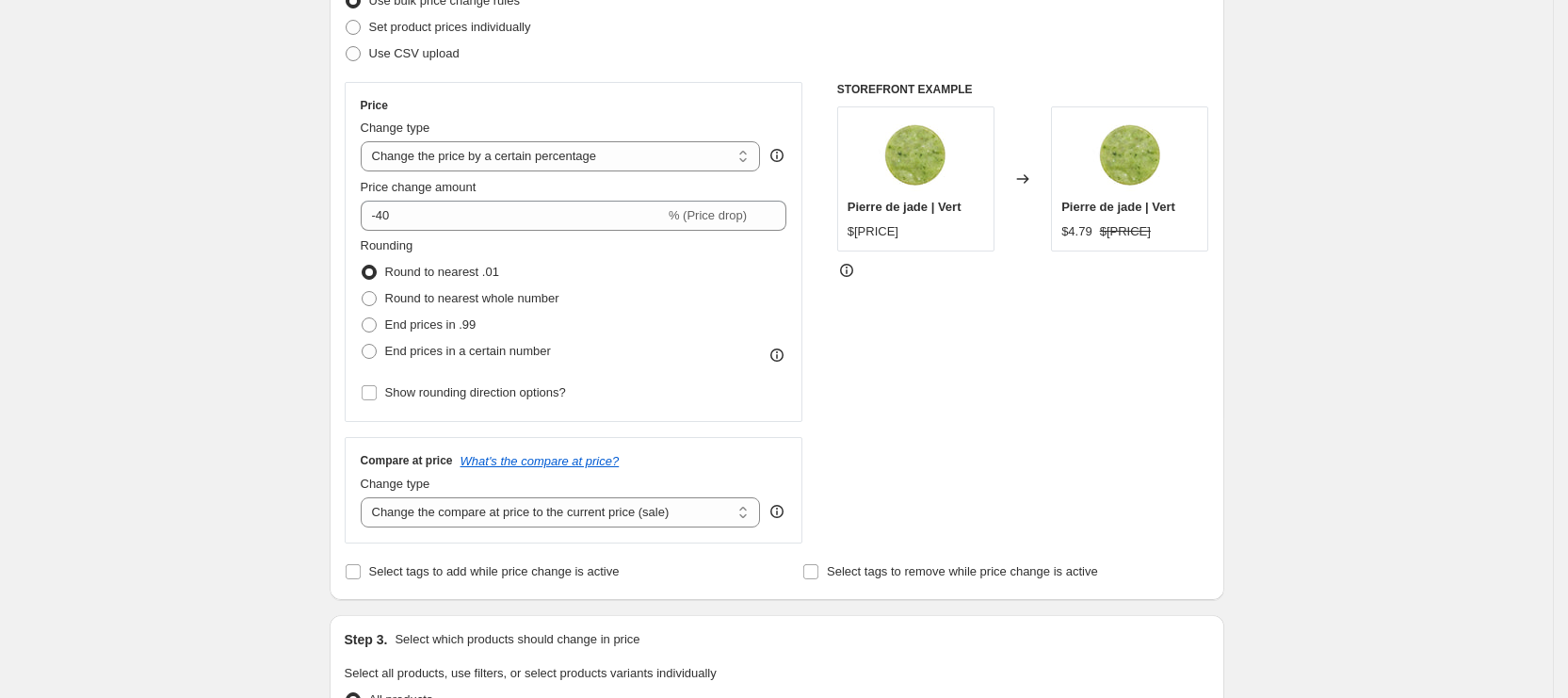 scroll, scrollTop: 283, scrollLeft: 0, axis: vertical 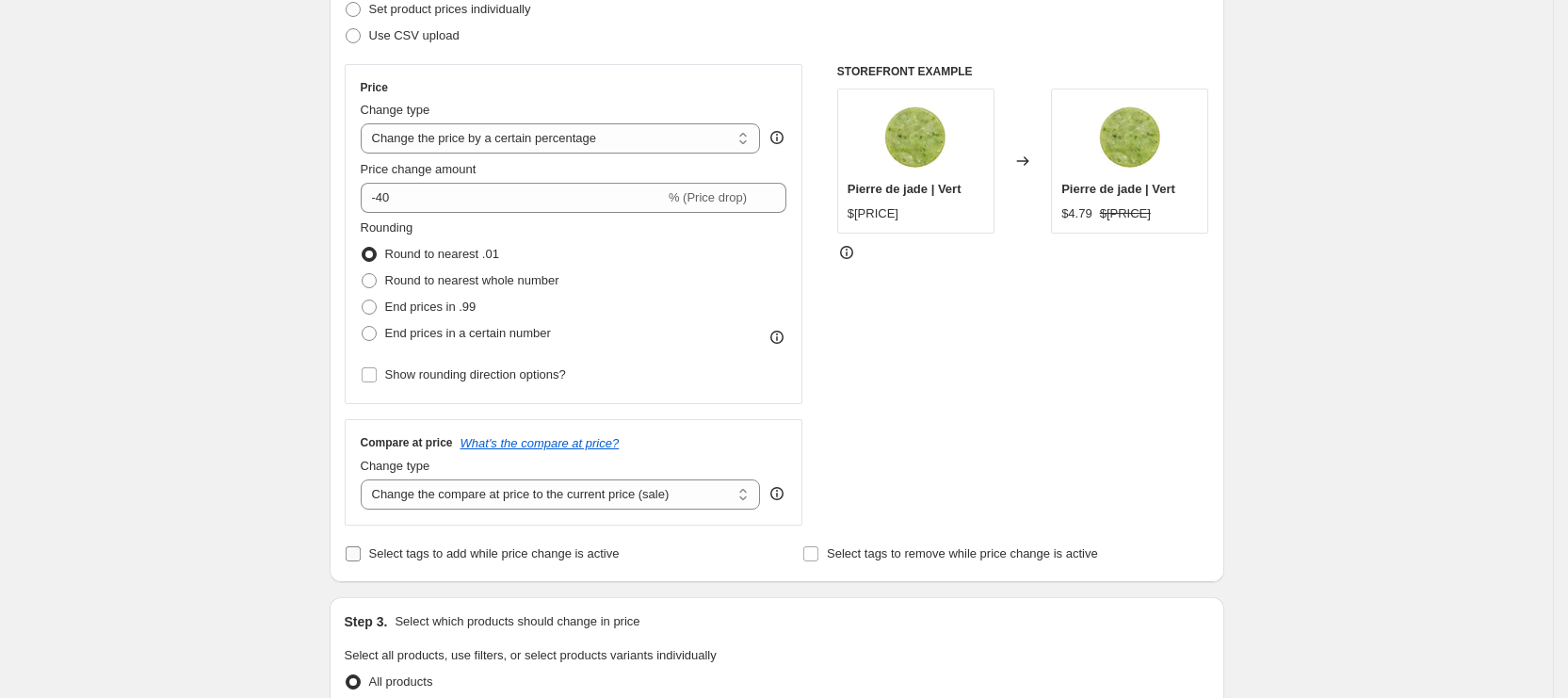 click on "Select tags to add while price change is active" at bounding box center (494, 553) 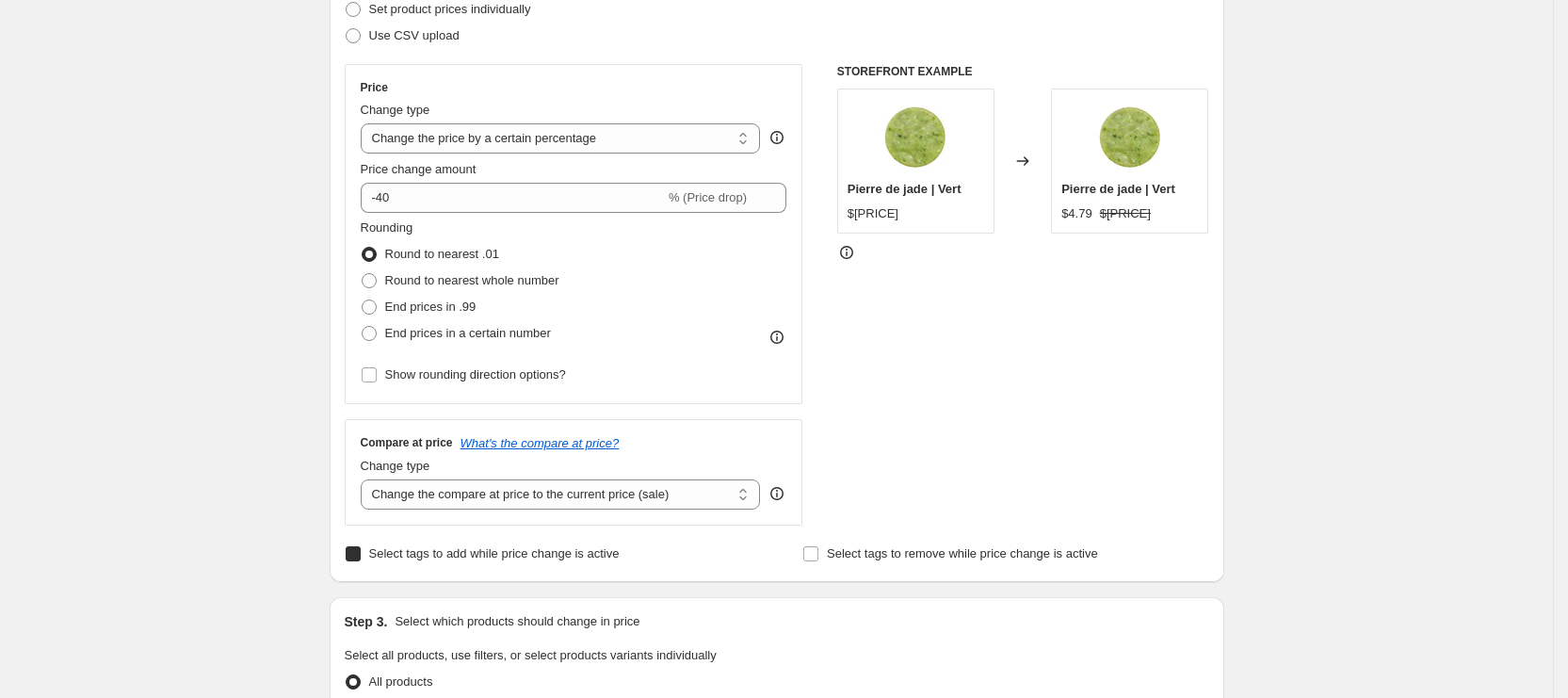 checkbox on "true" 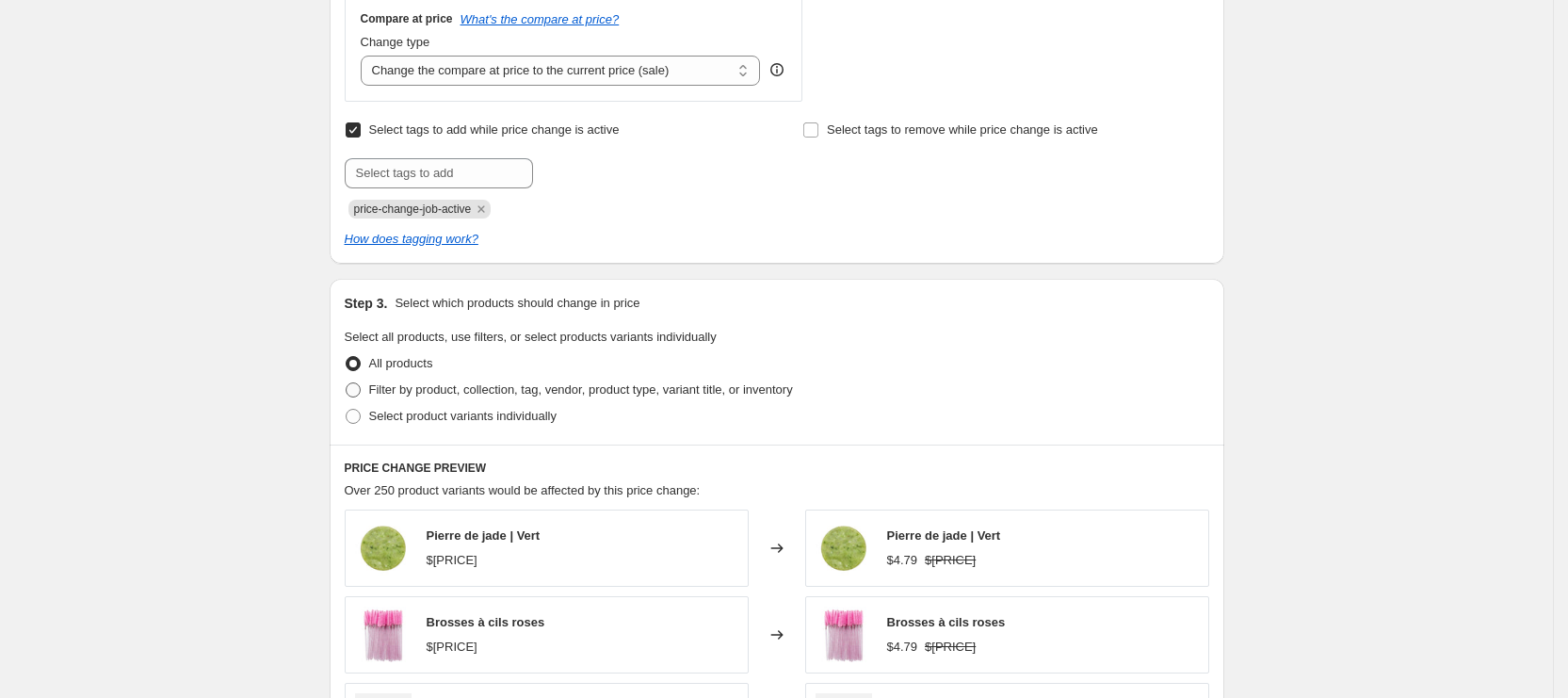 click on "Filter by product, collection, tag, vendor, product type, variant title, or inventory" at bounding box center (581, 389) 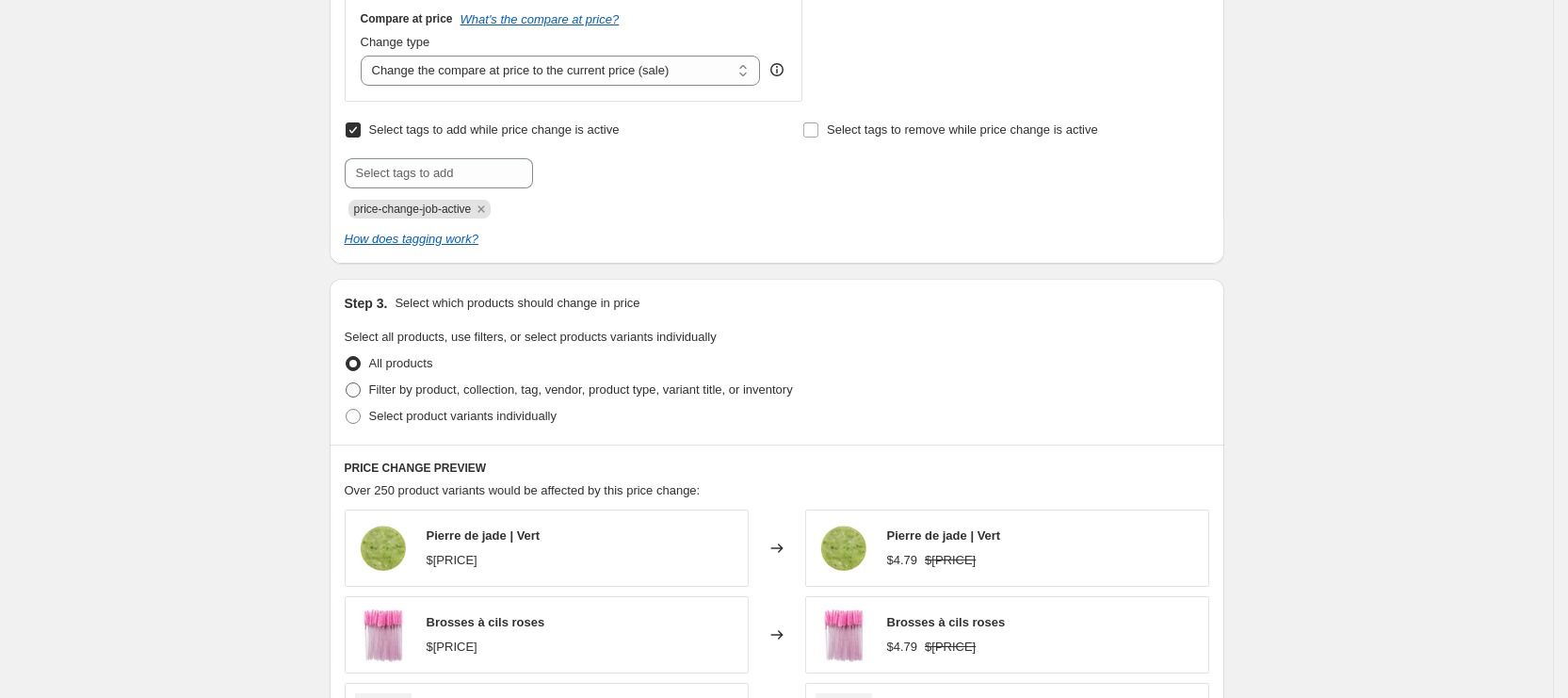 radio on "true" 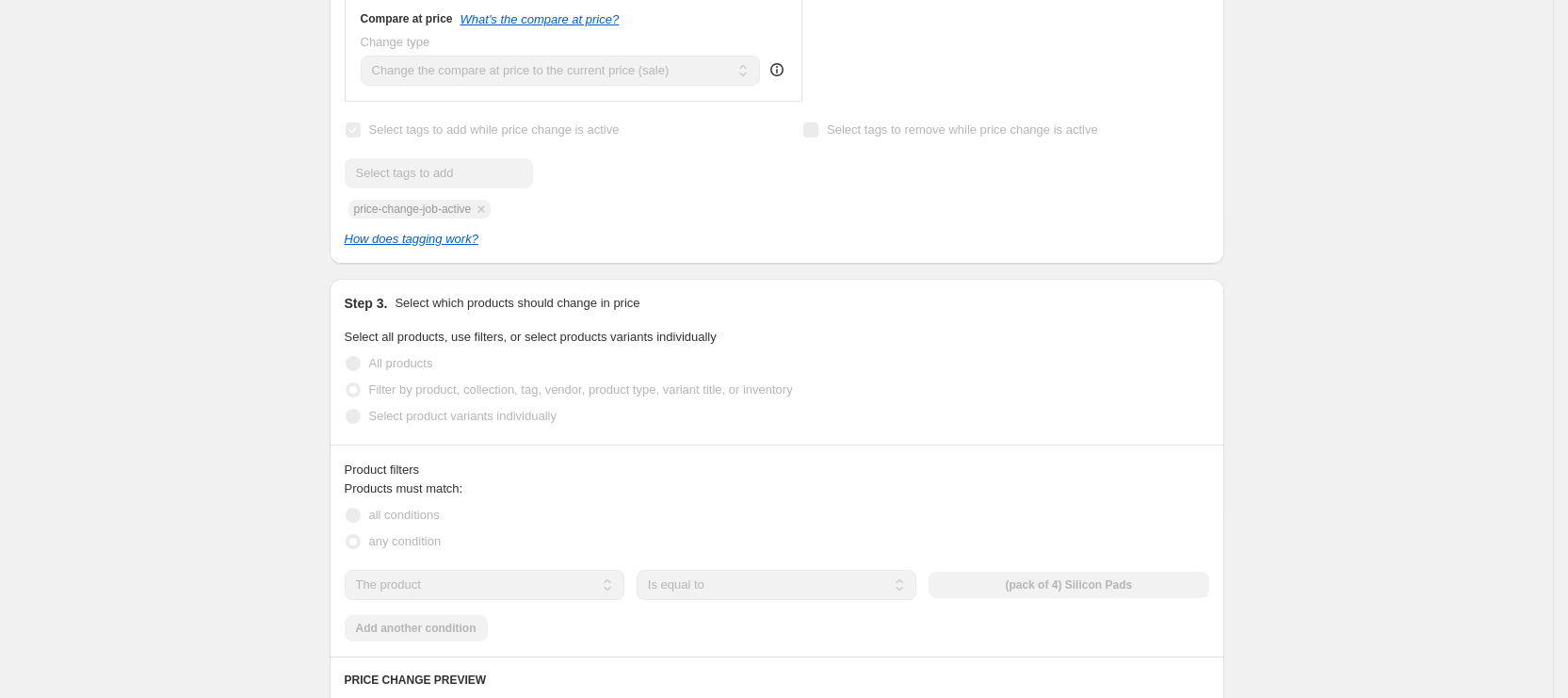 scroll, scrollTop: 989, scrollLeft: 0, axis: vertical 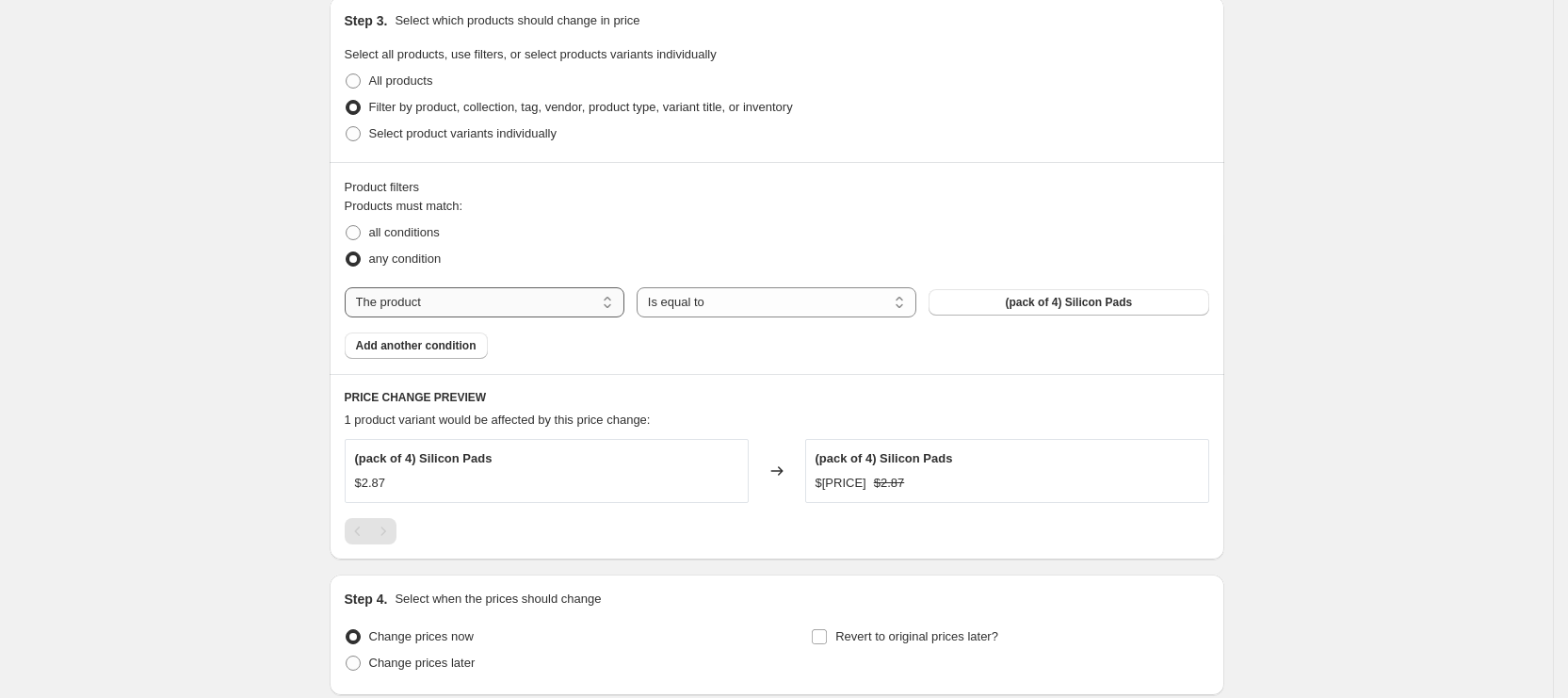 click on "The product The product's collection The product's tag The product's vendor The product's type The product's status The variant's title Inventory quantity" at bounding box center [484, 302] 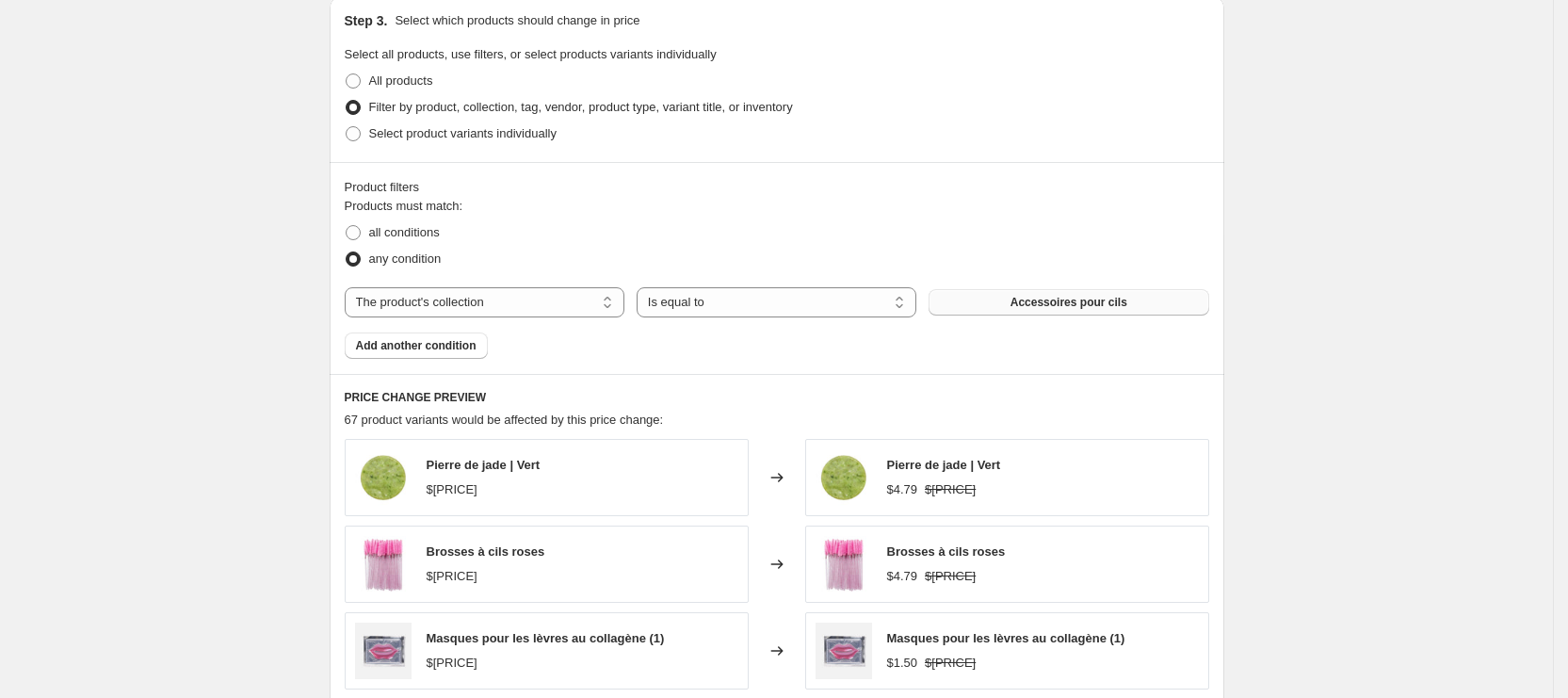 click on "Accessoires pour cils" at bounding box center [1069, 302] 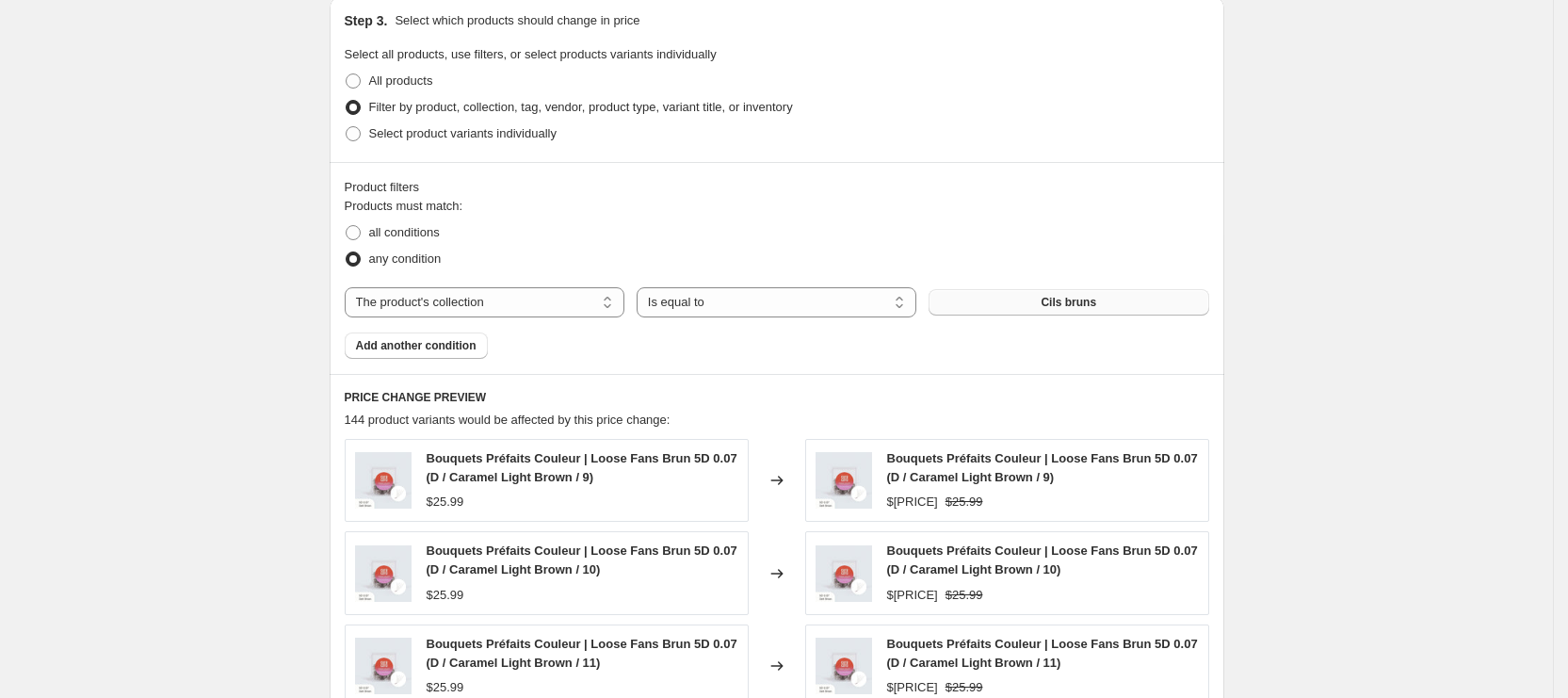 scroll, scrollTop: 1529, scrollLeft: 0, axis: vertical 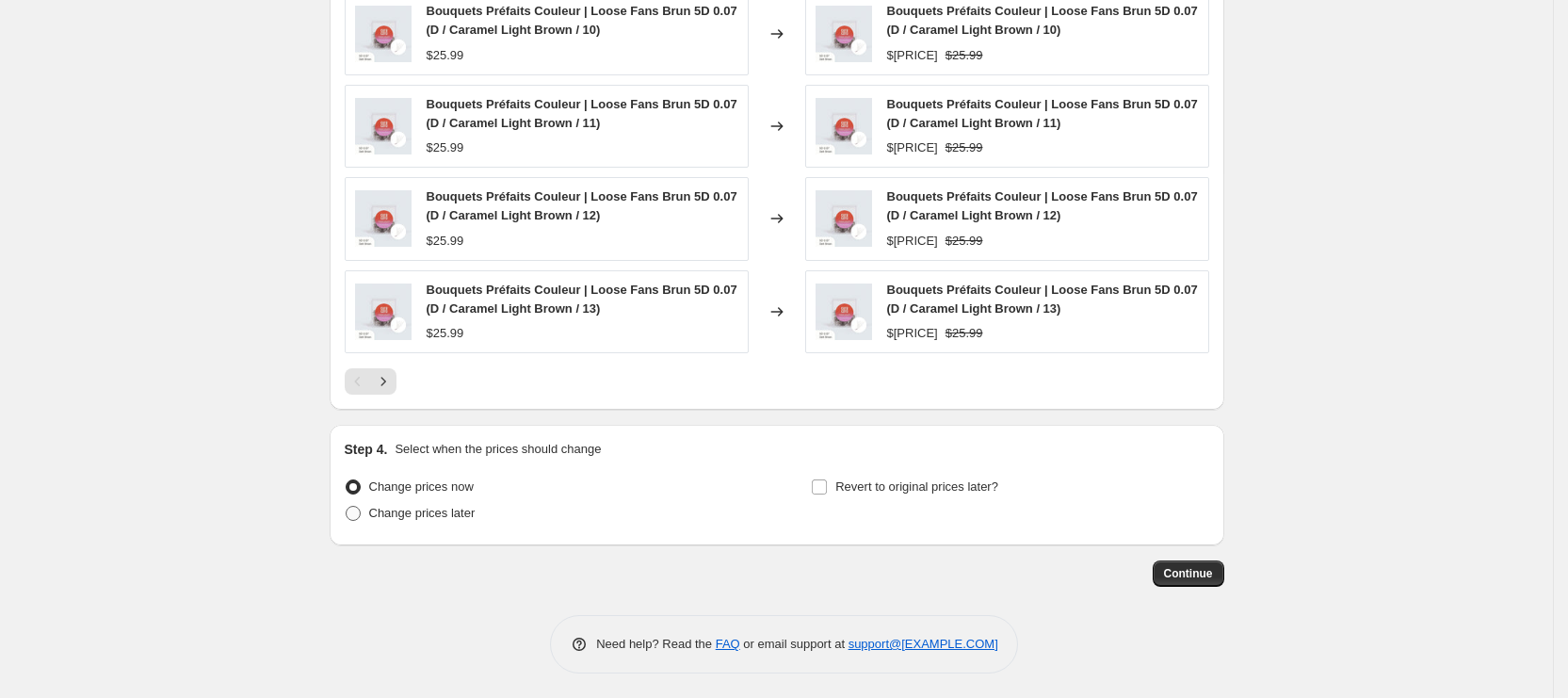 click on "Change prices later" at bounding box center [422, 512] 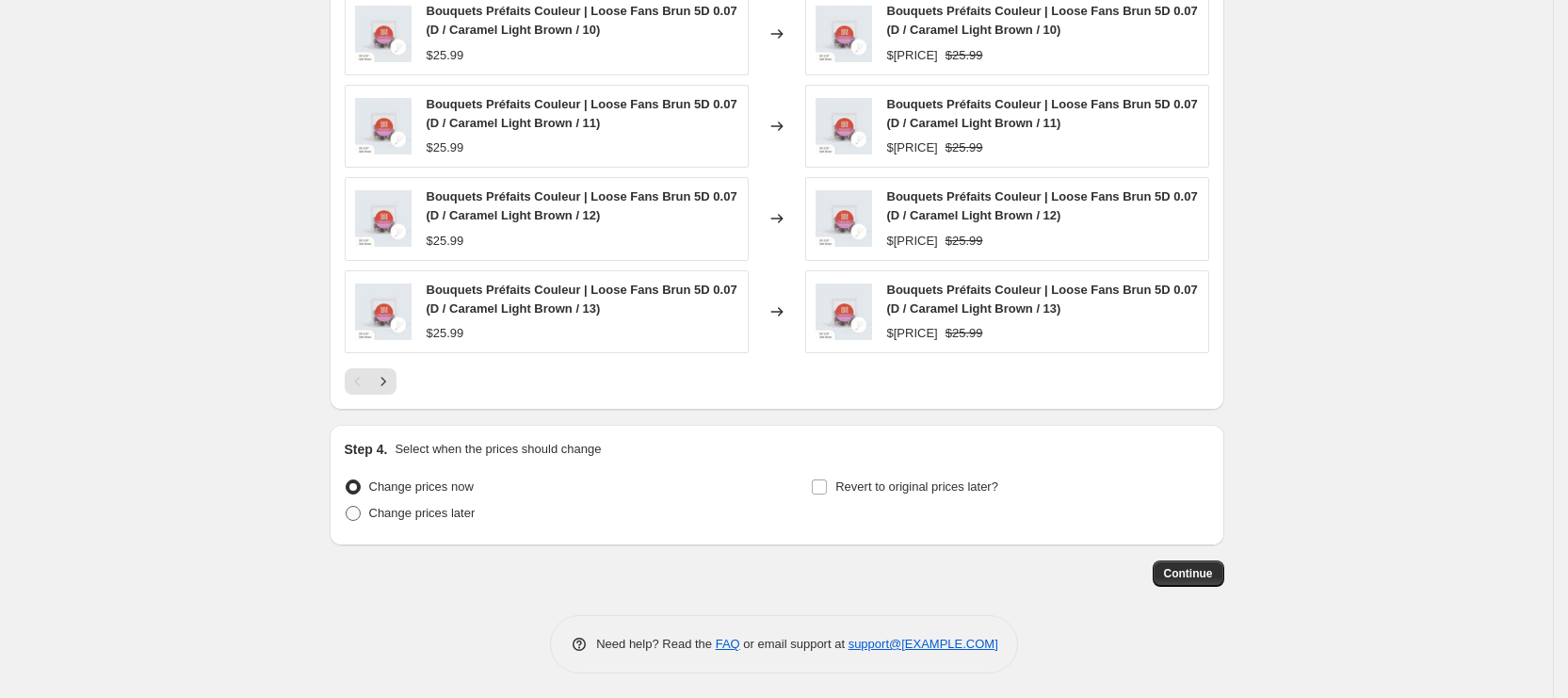 radio on "true" 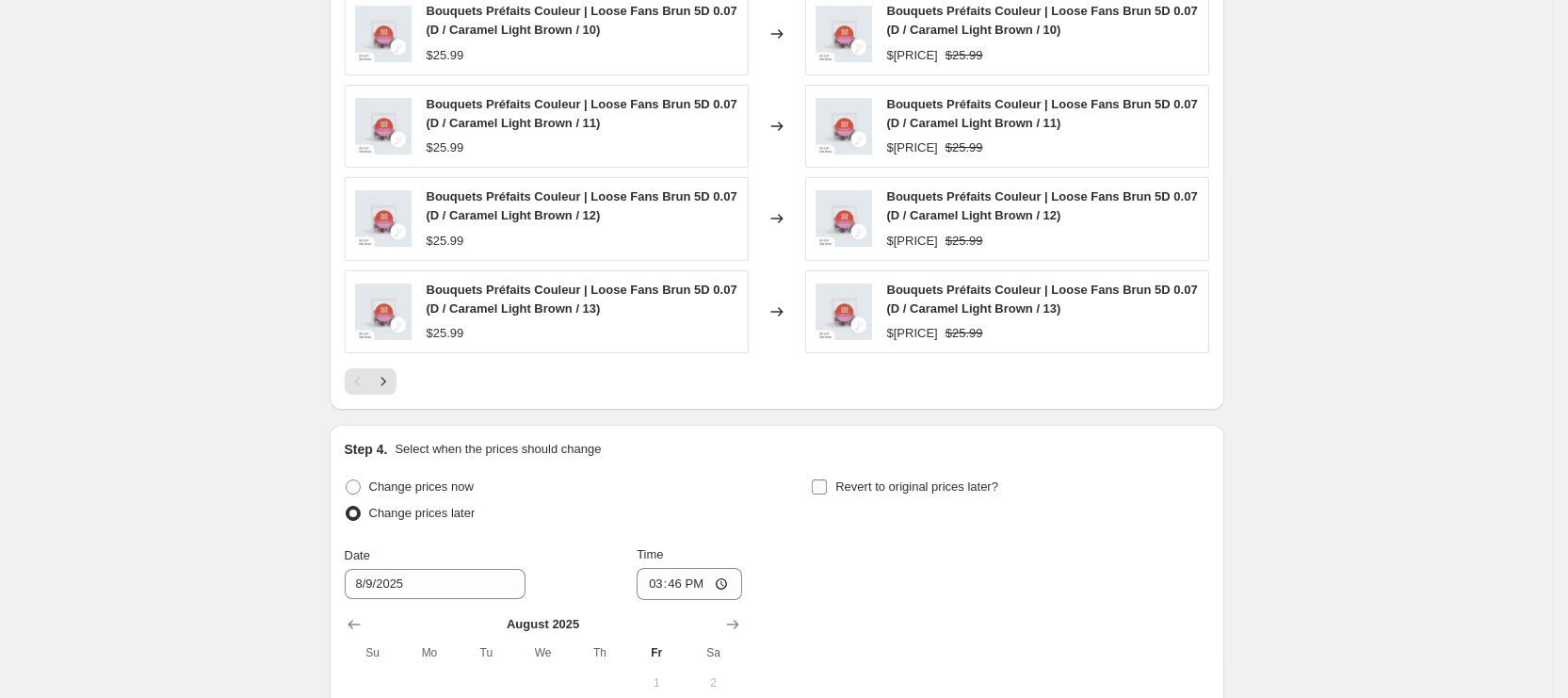 click on "Revert to original prices later?" at bounding box center (904, 487) 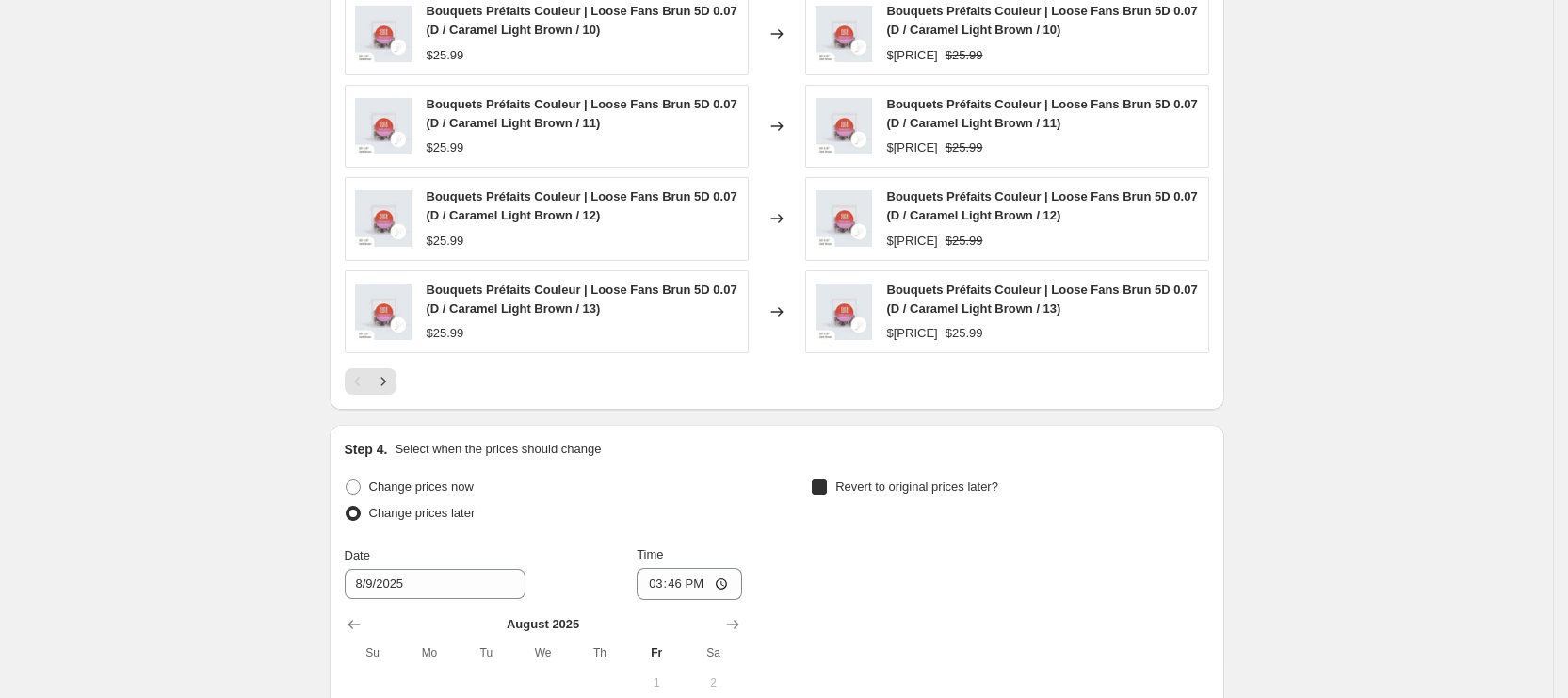 checkbox on "true" 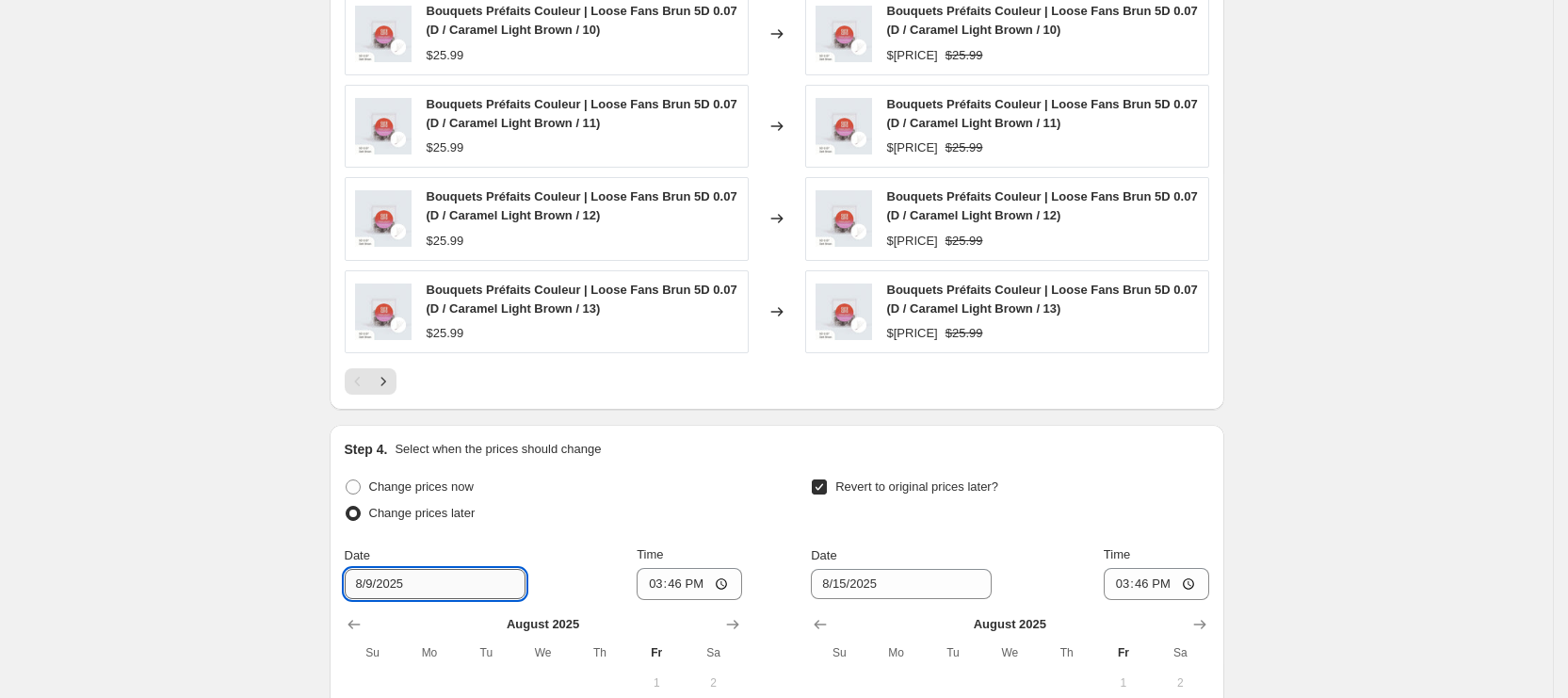 click on "8/9/2025" at bounding box center (435, 584) 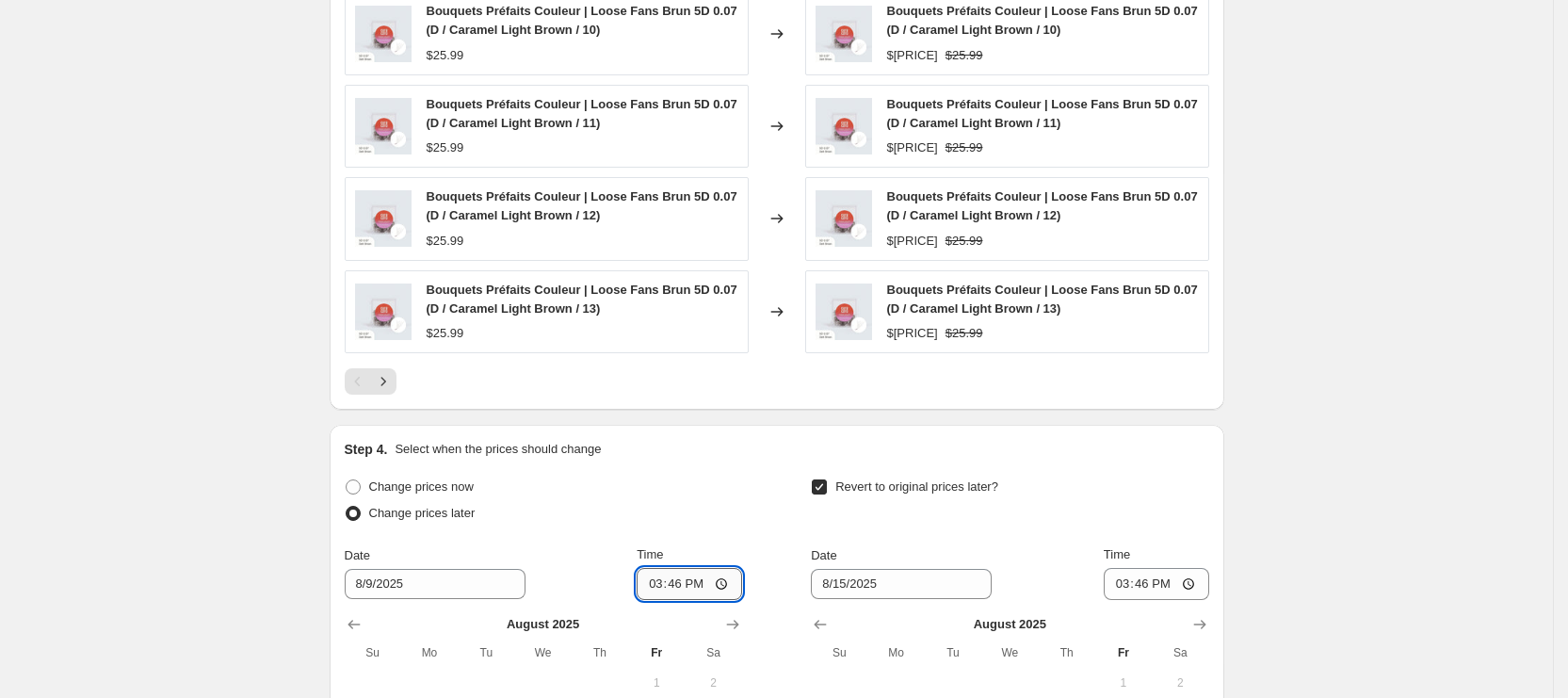 click on "15:46" at bounding box center [689, 584] 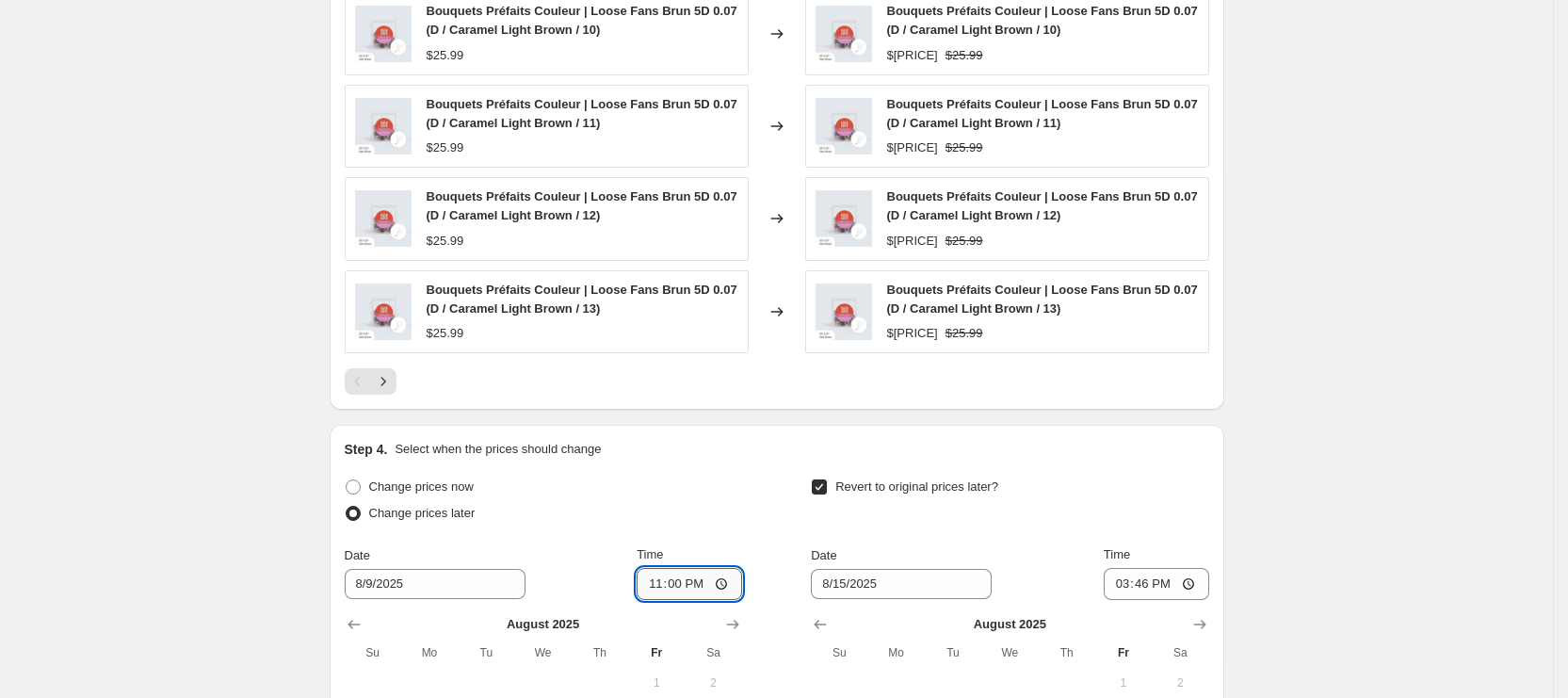 click on "23:00" at bounding box center [689, 584] 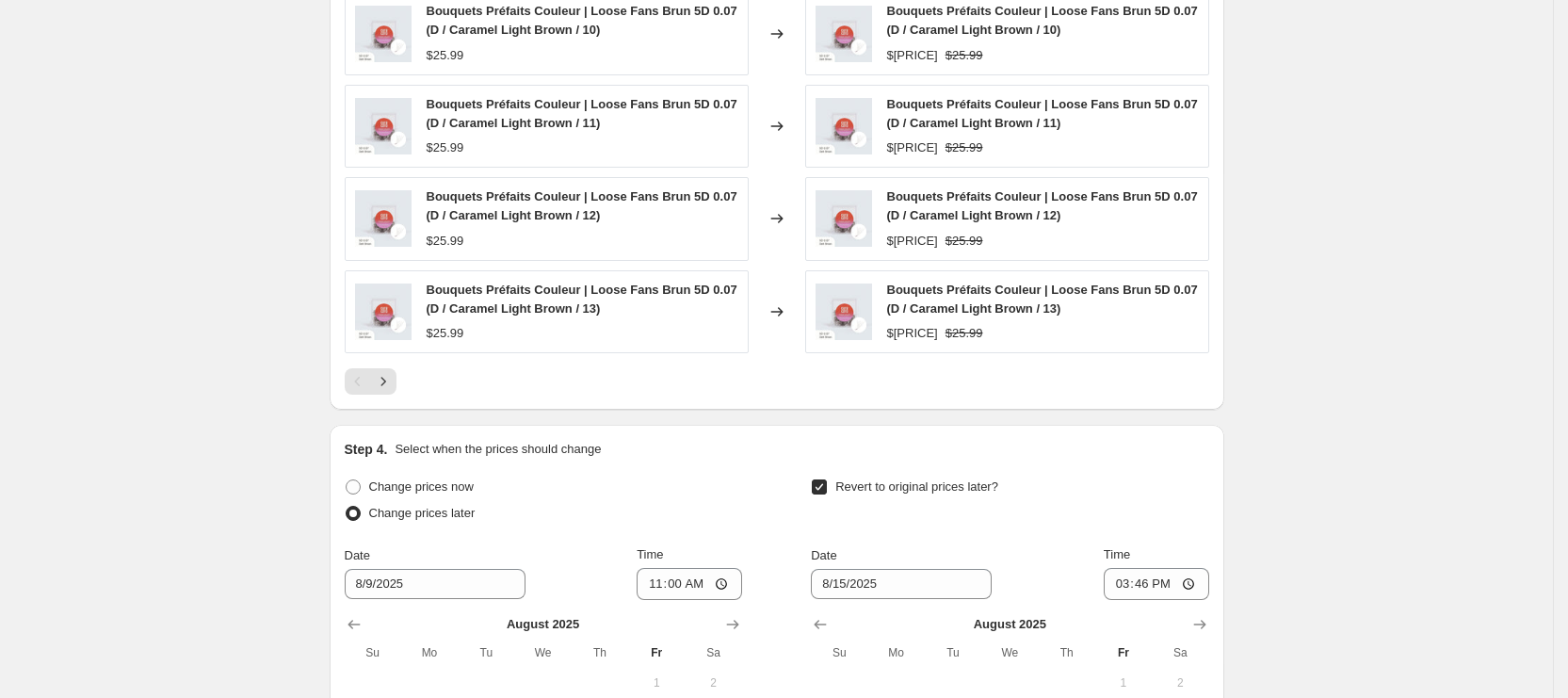 click on "Create new price change job. This page is ready Create new price change job Draft Step 1. Optionally give your price change job a title (eg "March 30% off sale on boots") Weekend Sale: 40% OFF Brown Lashes This title is just for internal use, customers won't see it Step 2. Select how the prices should change Use bulk price change rules Set product prices individually Use CSV upload Price Change type Change the price to a certain amount Change the price by a certain amount Change the price by a certain percentage Change the price to the current compare at price (price before sale) Change the price by a certain amount relative to the compare at price Change the price by a certain percentage relative to the compare at price Don't change the price Change the price by a certain percentage relative to the cost per item Change price to certain cost margin Change the price by a certain percentage Price change amount -40 % (Price drop) Rounding Round to nearest .01 Round to nearest whole number End prices in .99 Date" at bounding box center (776, -237) 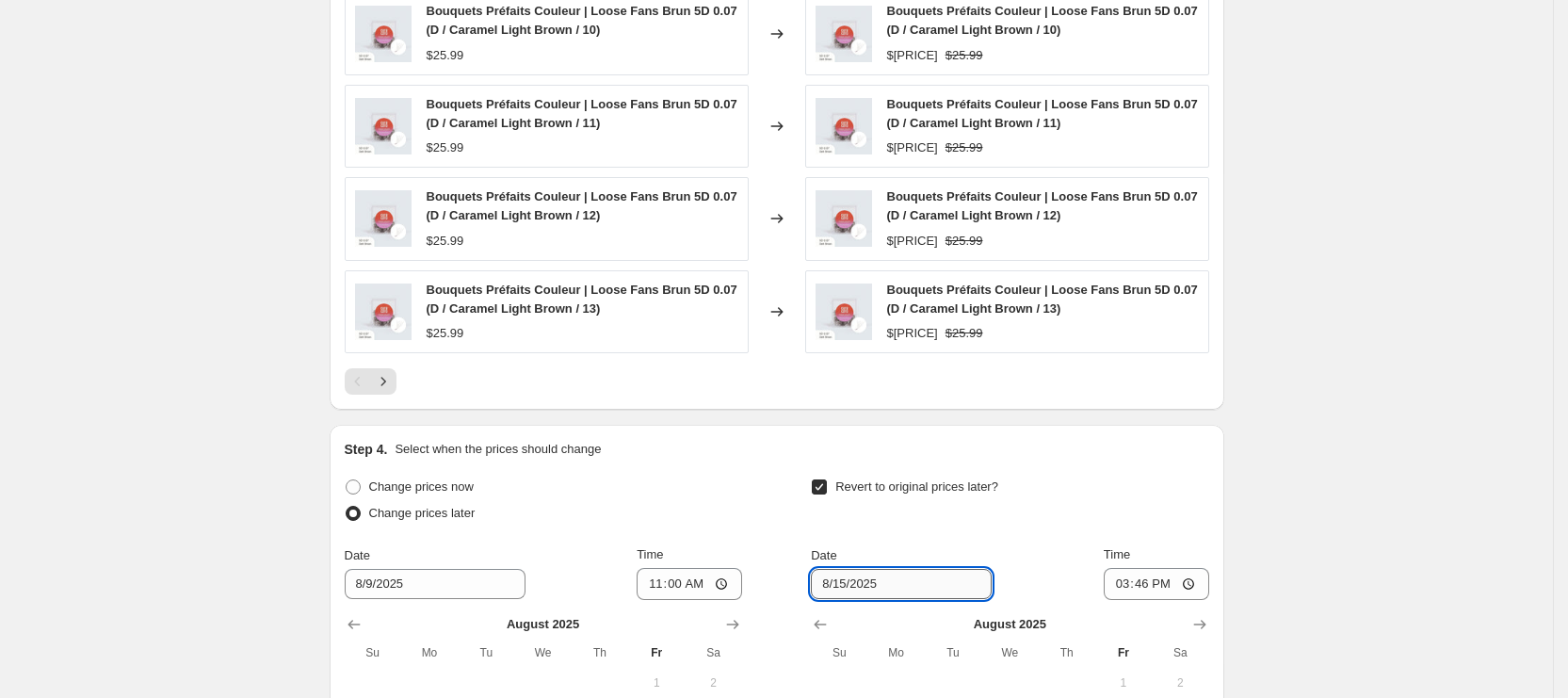 click on "8/15/2025" at bounding box center [901, 584] 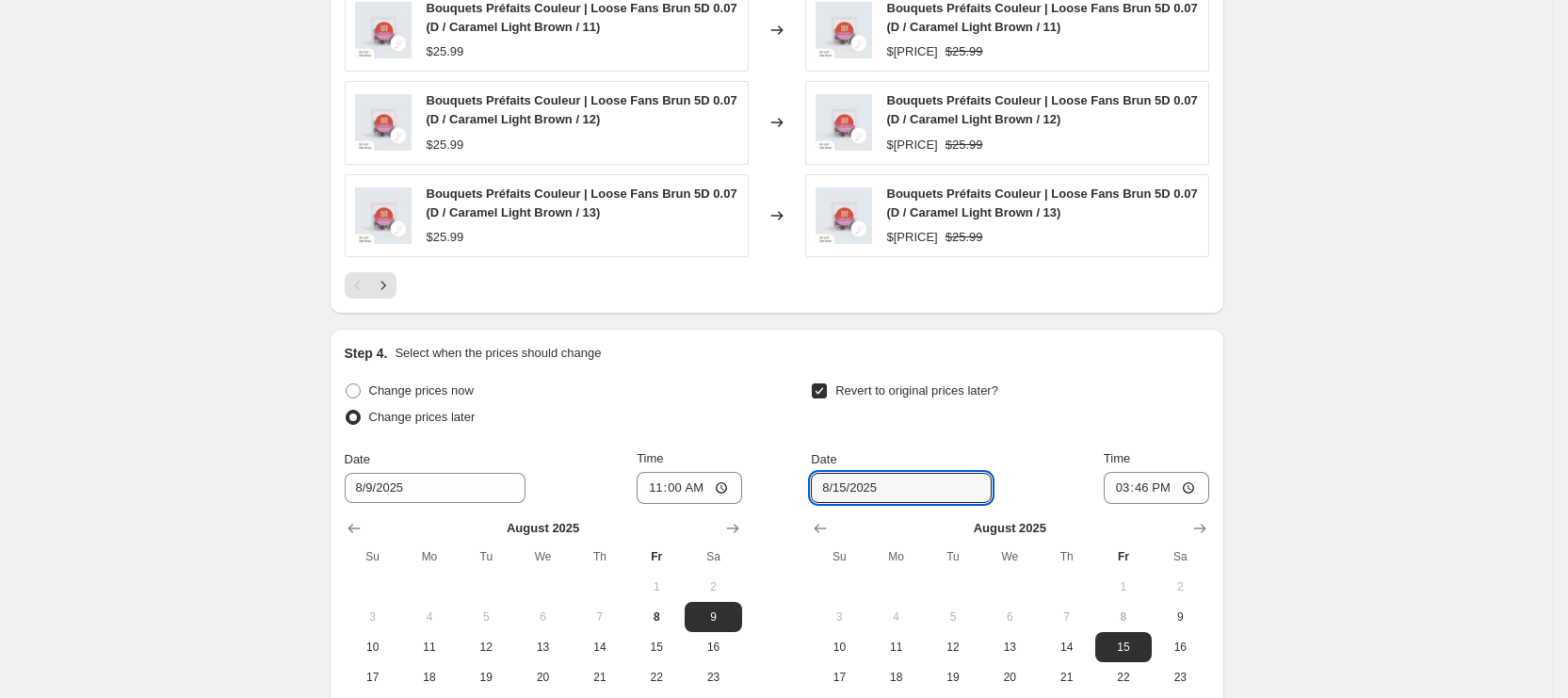 scroll, scrollTop: 1670, scrollLeft: 0, axis: vertical 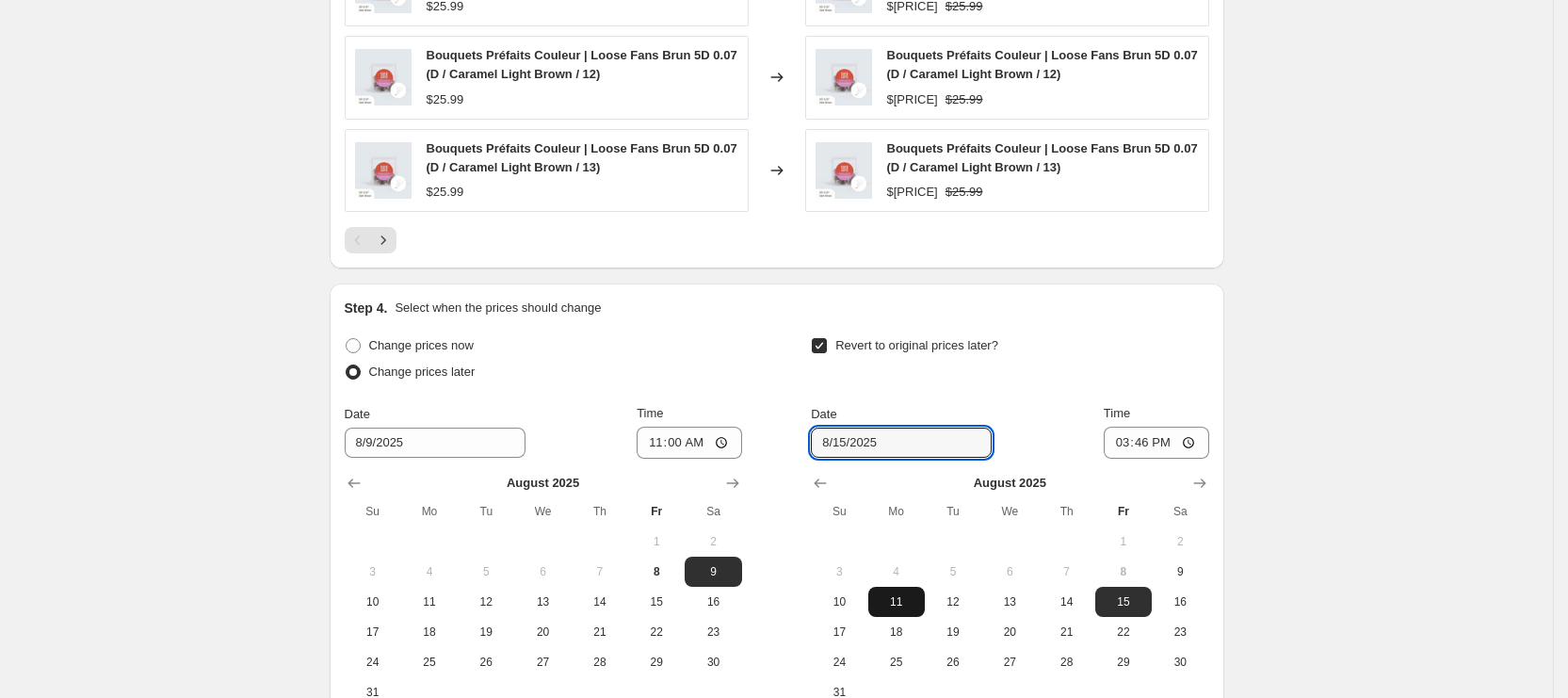 click on "11" at bounding box center [897, 602] 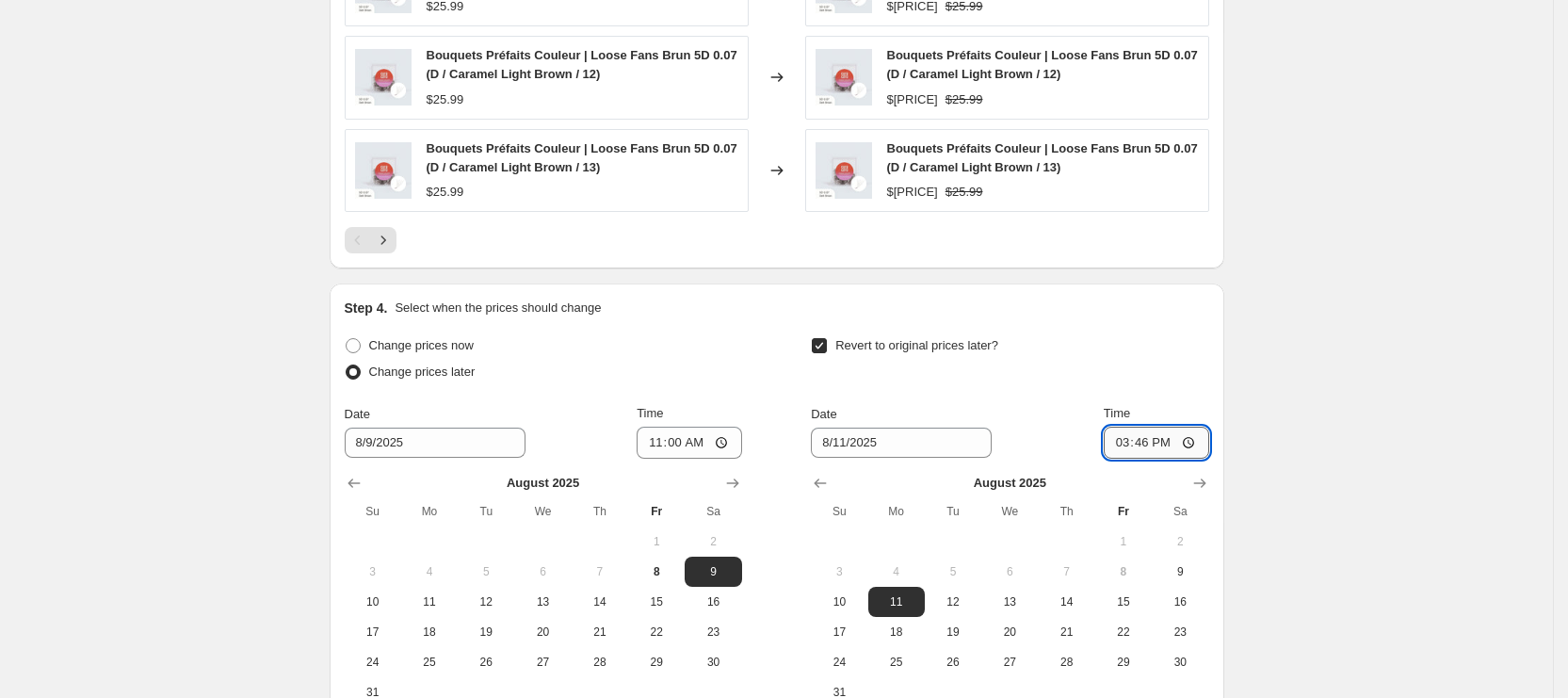 click on "15:46" at bounding box center (1156, 443) 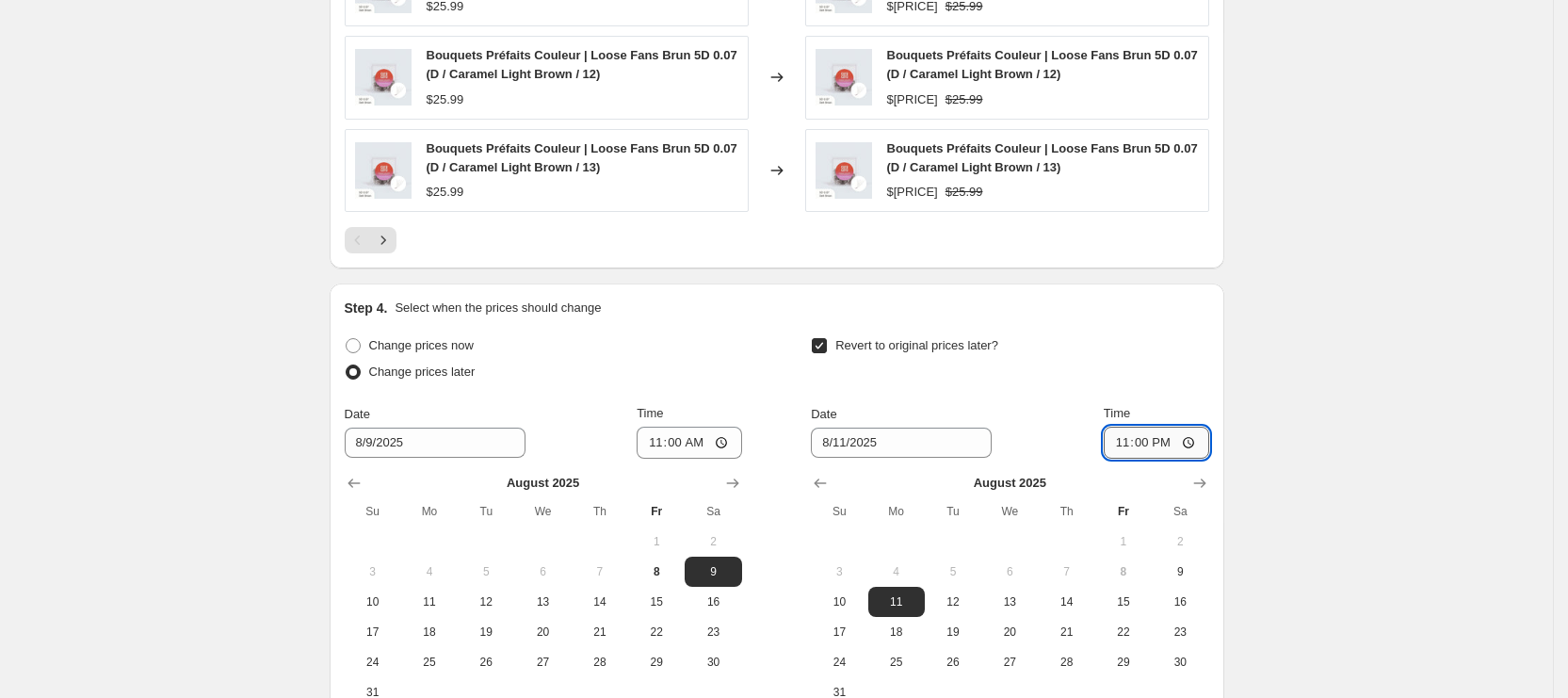 click on "23:00" at bounding box center [1156, 443] 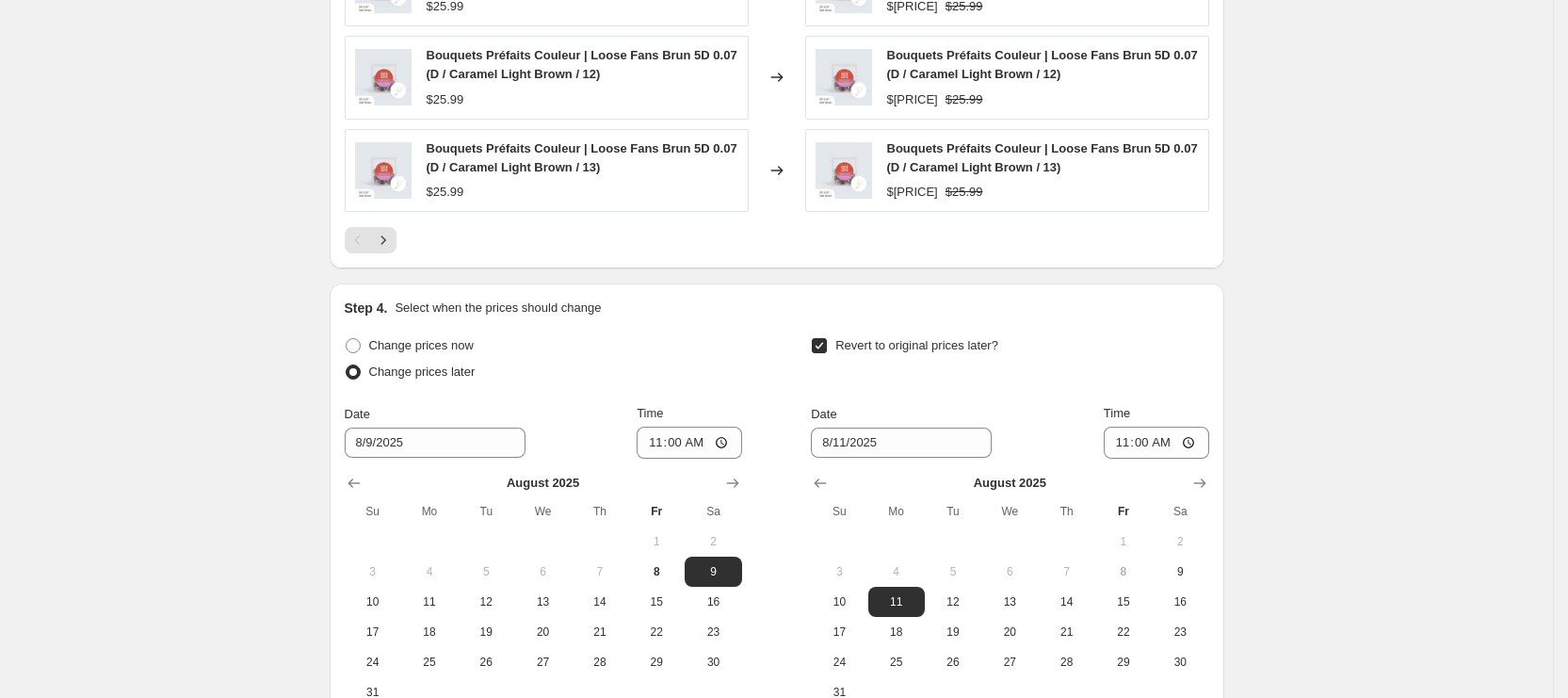 click on "Create new price change job. This page is ready Create new price change job Draft Step 1. Optionally give your price change job a title (eg "March 30% off sale on boots") Weekend Sale: 40% OFF Brown Lashes This title is just for internal use, customers won't see it Step 2. Select how the prices should change Use bulk price change rules Set product prices individually Use CSV upload Price Change type Change the price to a certain amount Change the price by a certain amount Change the price by a certain percentage Change the price to the current compare at price (price before sale) Change the price by a certain amount relative to the compare at price Change the price by a certain percentage relative to the compare at price Don't change the price Change the price by a certain percentage relative to the cost per item Change price to certain cost margin Change the price by a certain percentage Price change amount -40 % (Price drop) Rounding Round to nearest .01 Round to nearest whole number End prices in .99 Date" at bounding box center [776, -379] 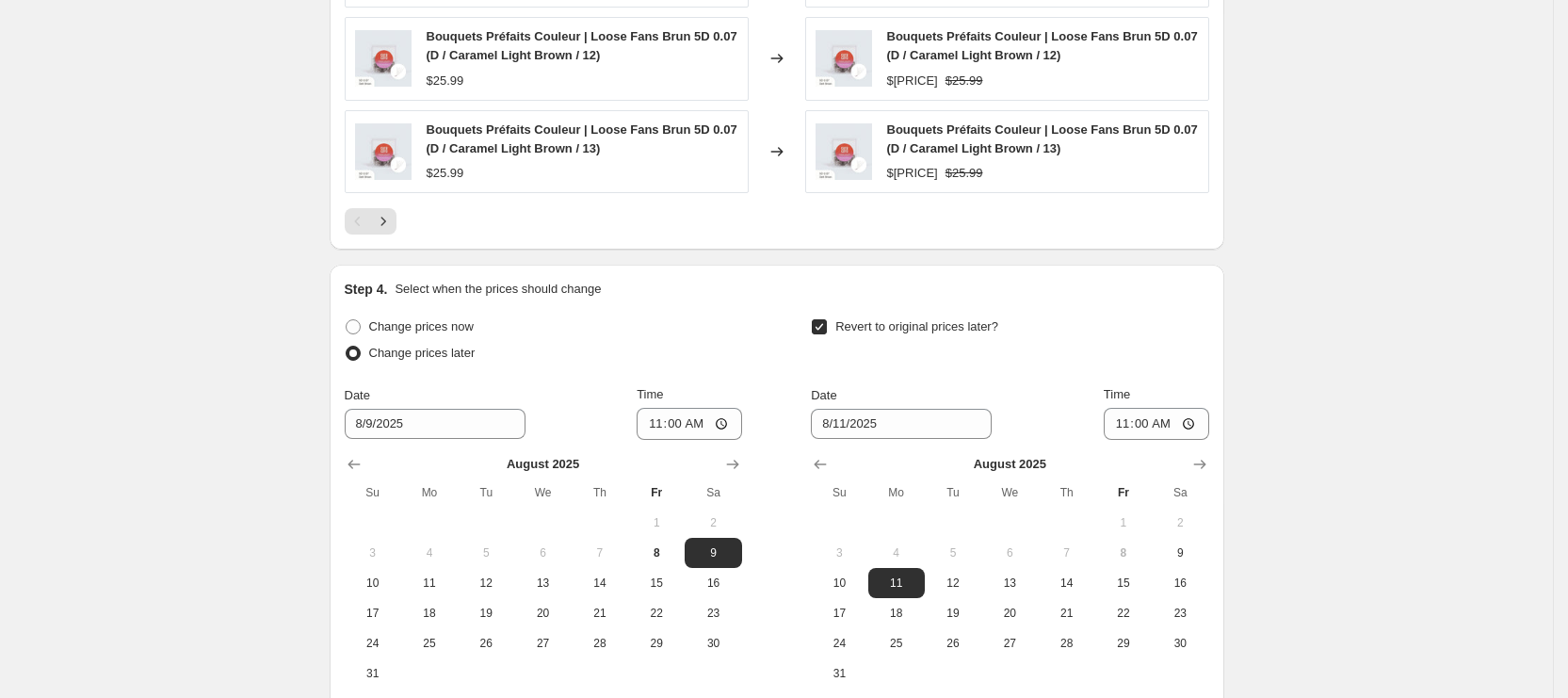 scroll, scrollTop: 1881, scrollLeft: 0, axis: vertical 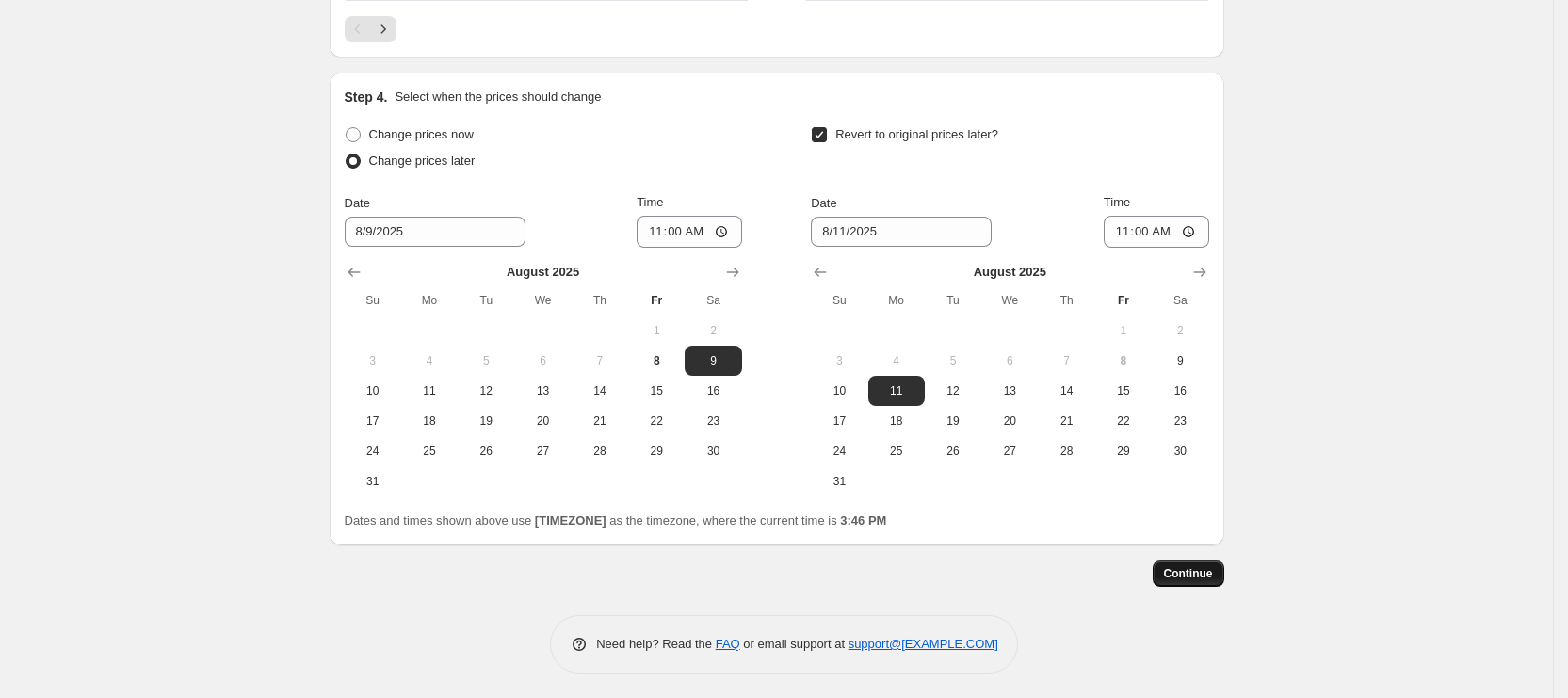 click on "Continue" at bounding box center [1188, 574] 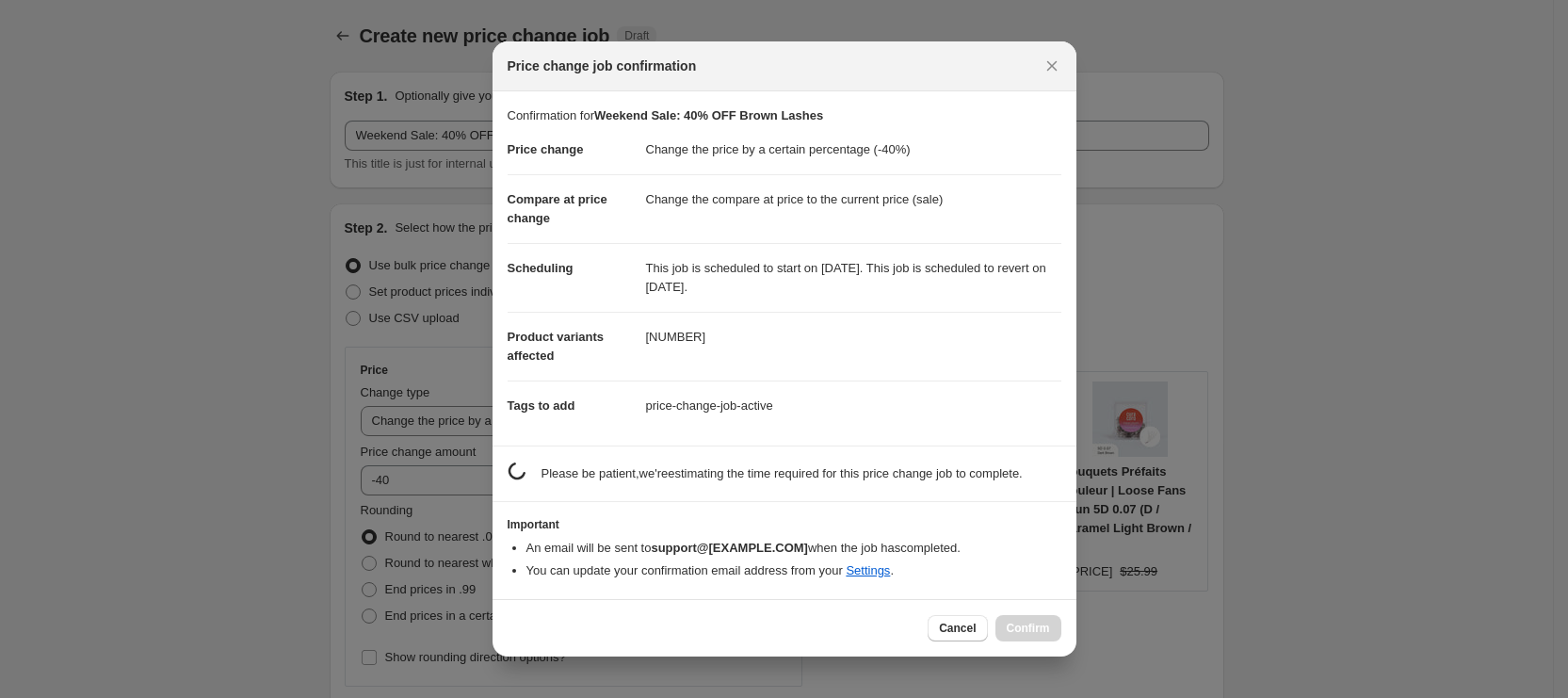 scroll, scrollTop: 1881, scrollLeft: 0, axis: vertical 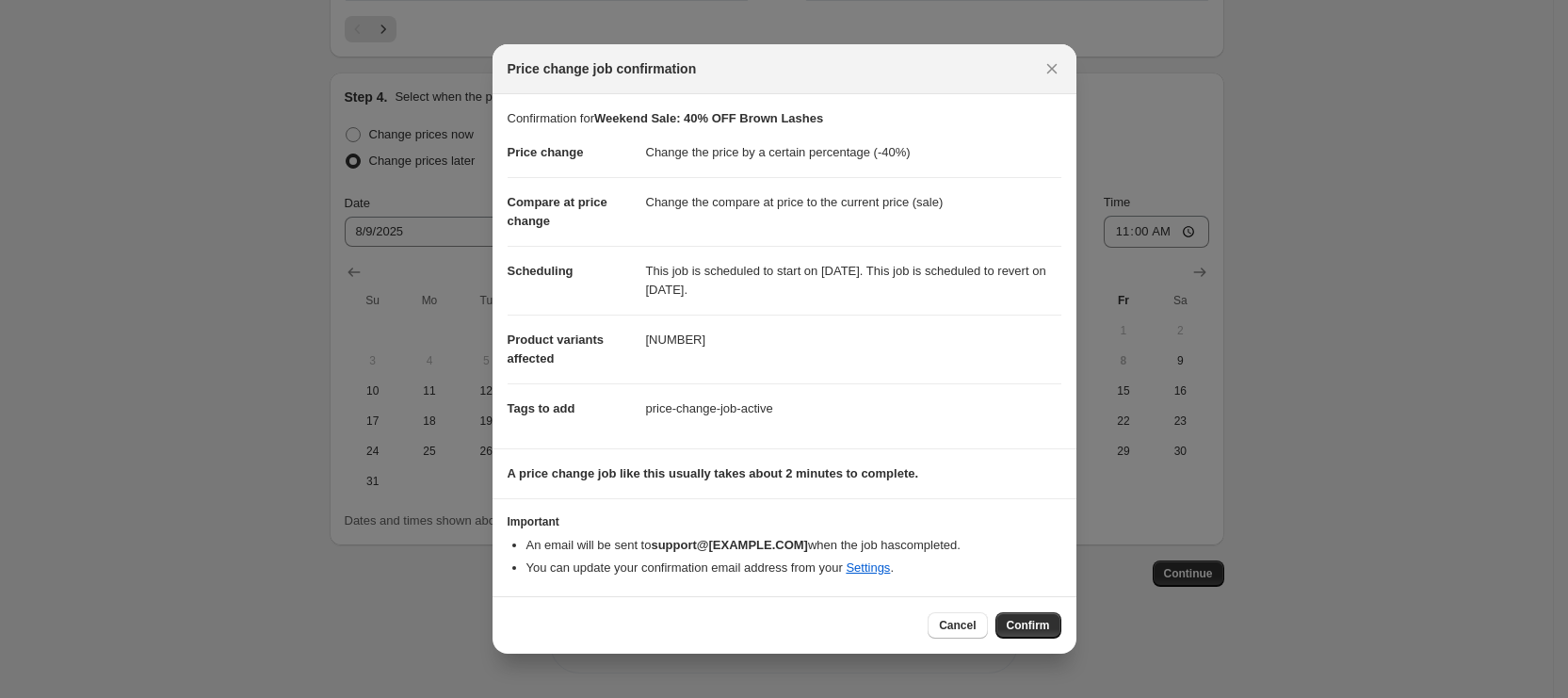 click on "Cancel Confirm" at bounding box center [784, 625] 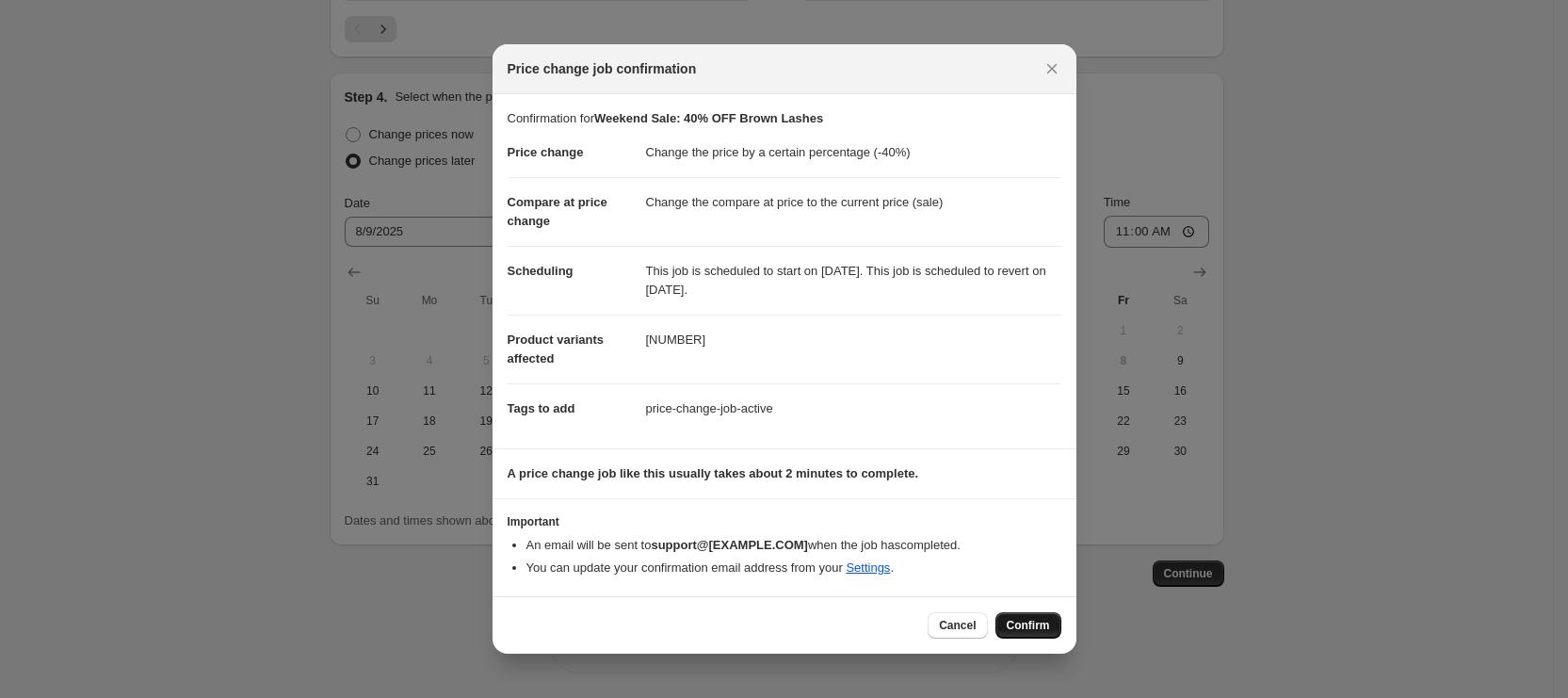 click on "Confirm" at bounding box center [1028, 625] 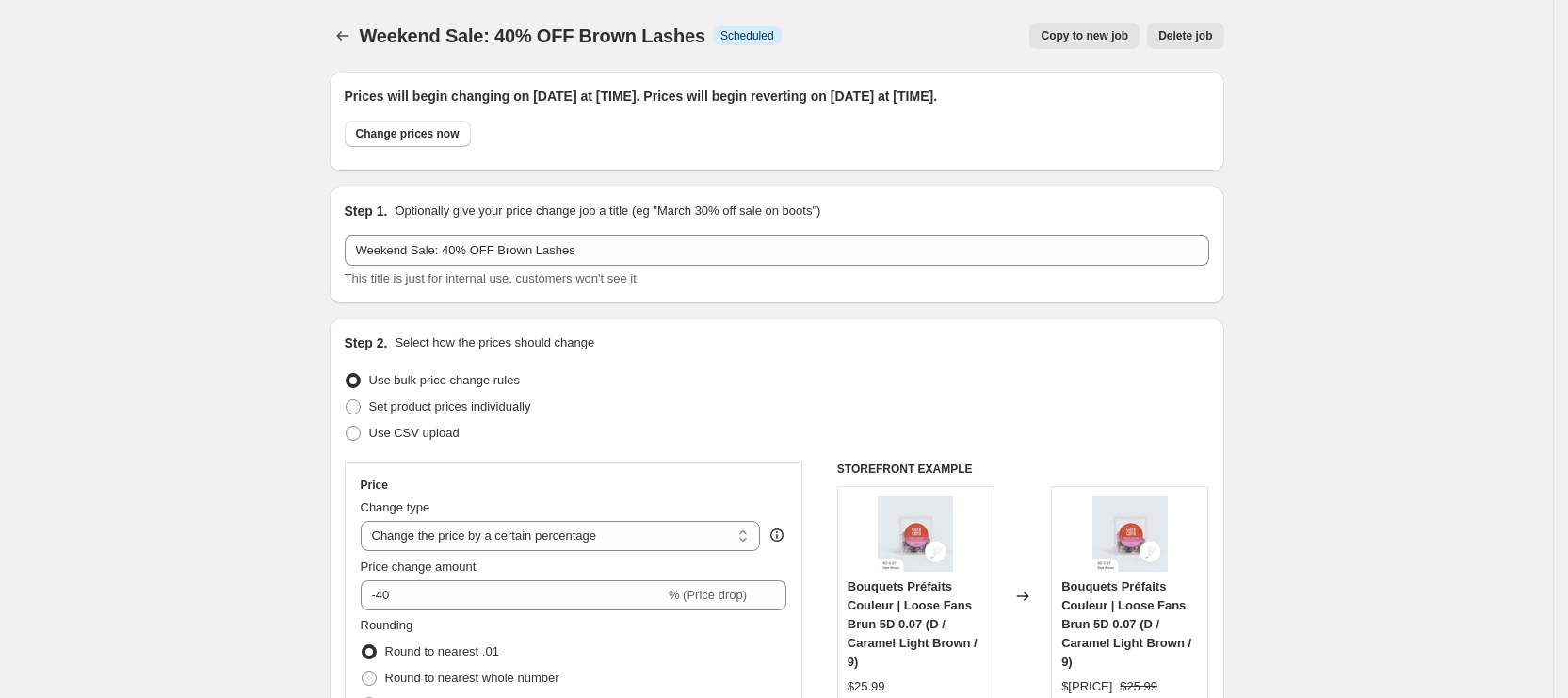 scroll, scrollTop: 1881, scrollLeft: 0, axis: vertical 